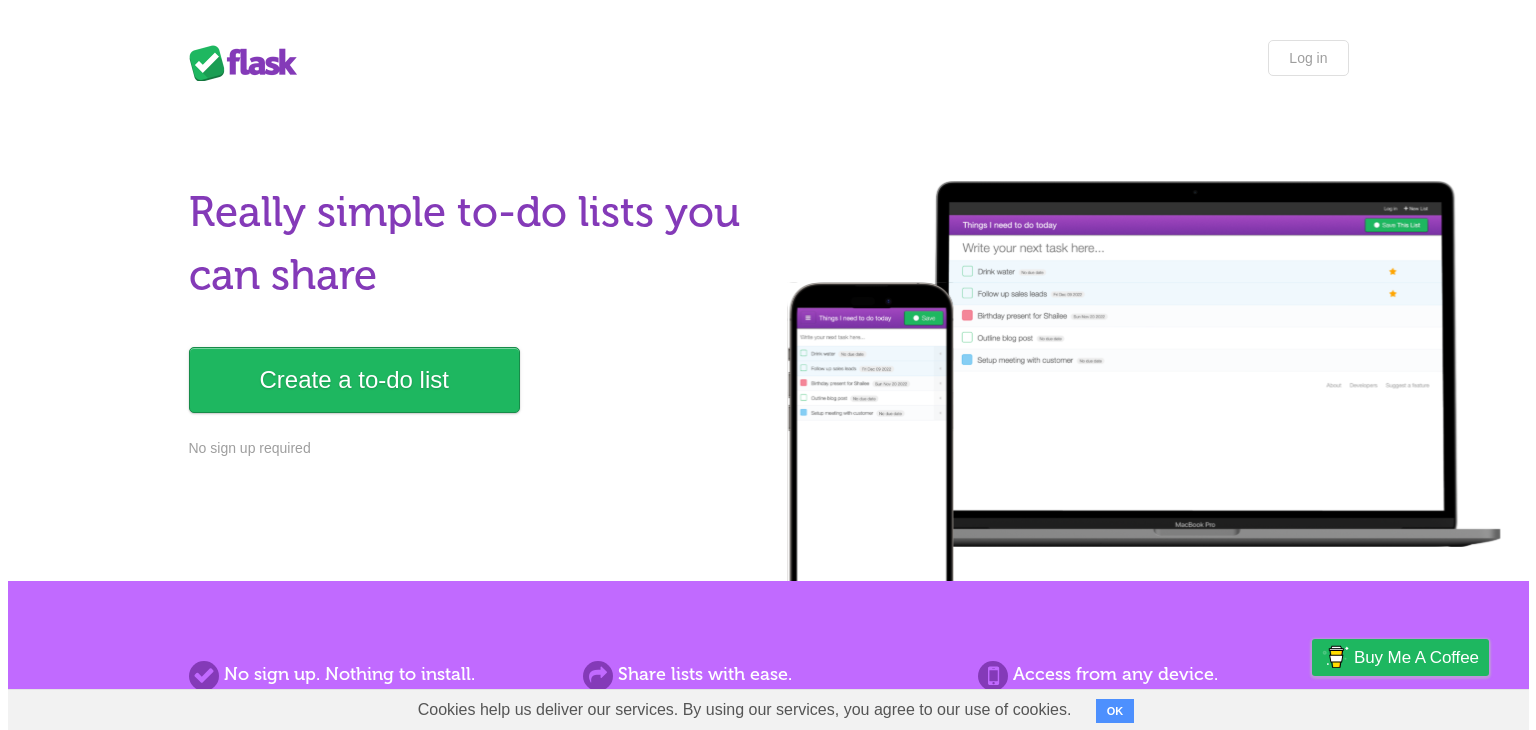 scroll, scrollTop: 0, scrollLeft: 0, axis: both 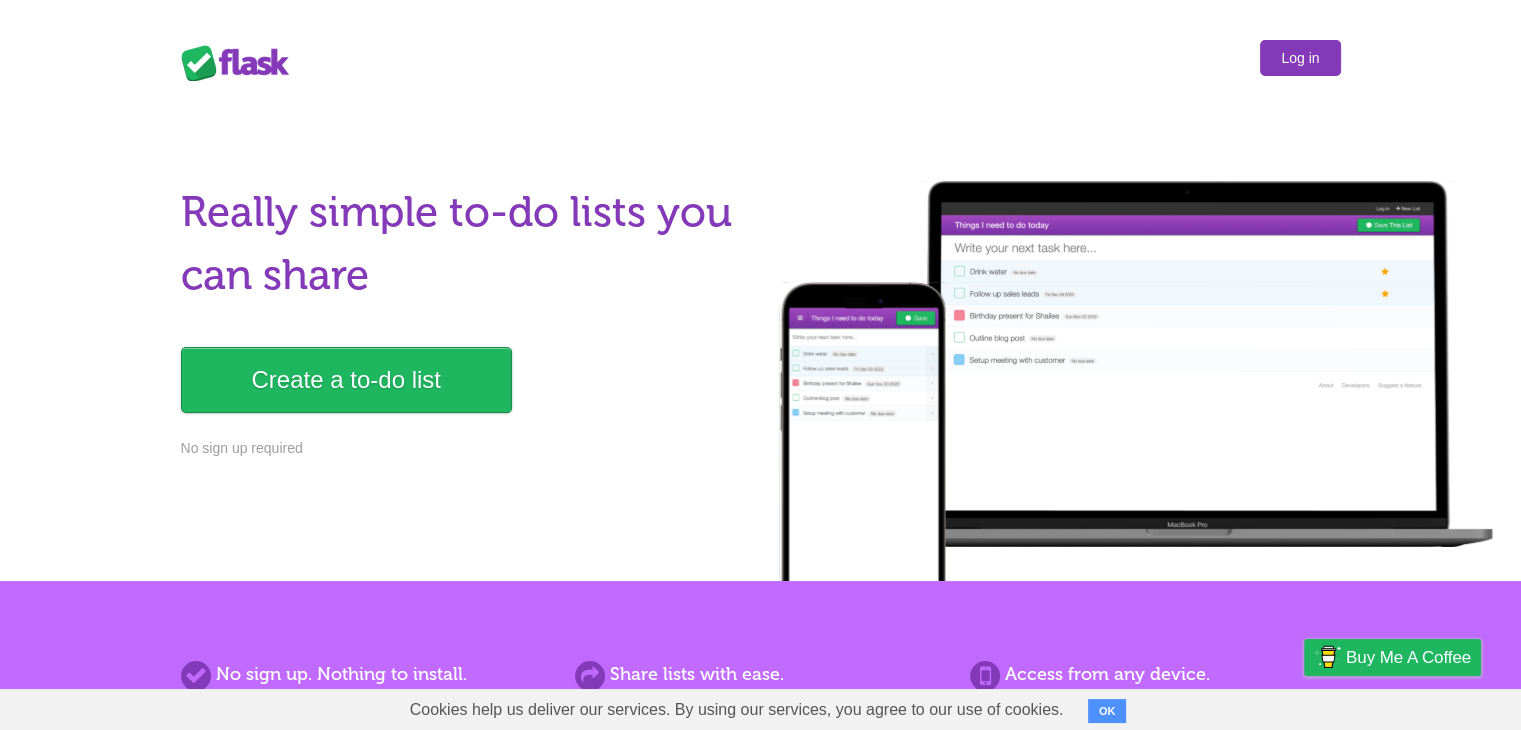 drag, startPoint x: 0, startPoint y: 0, endPoint x: 1297, endPoint y: 62, distance: 1298.4811 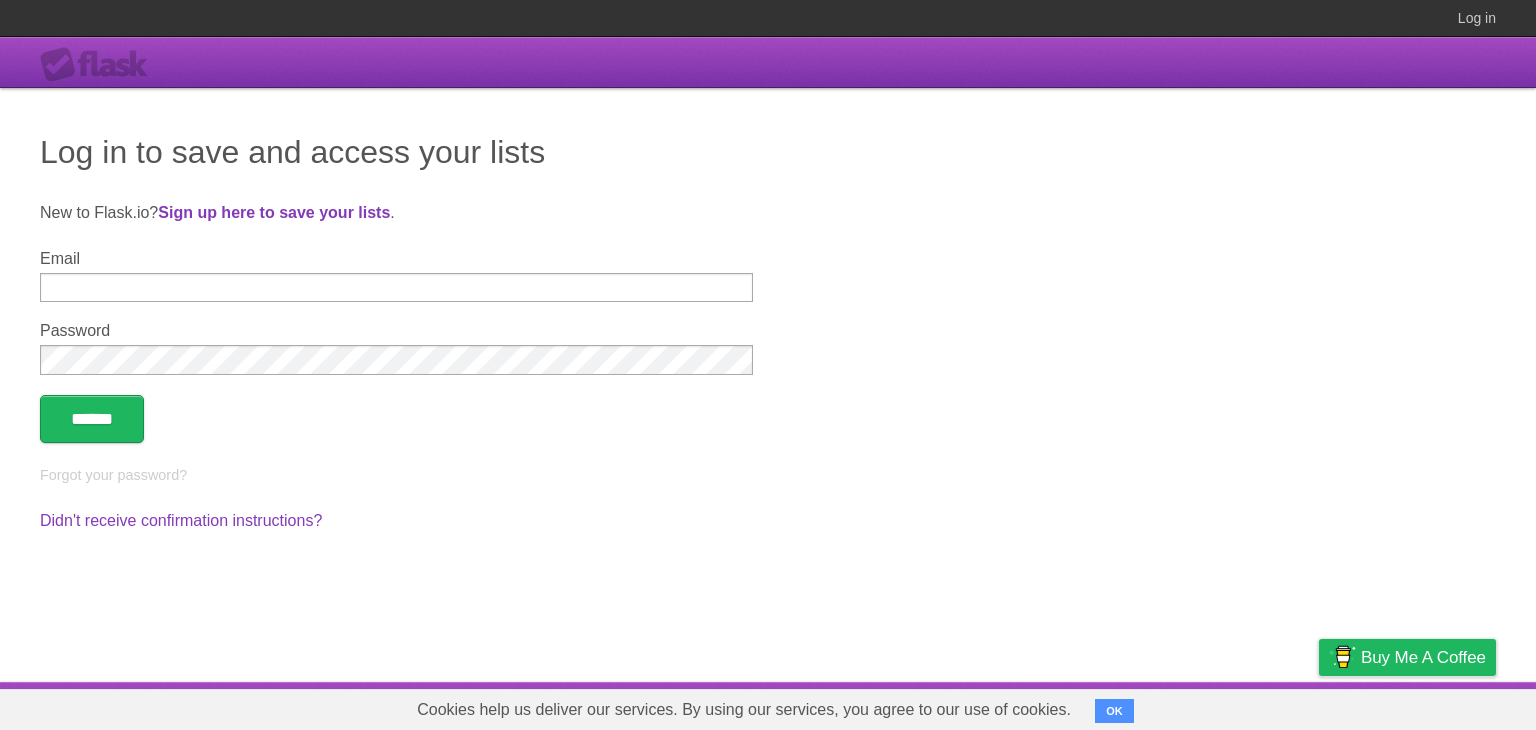 click on "Email" at bounding box center (396, 287) 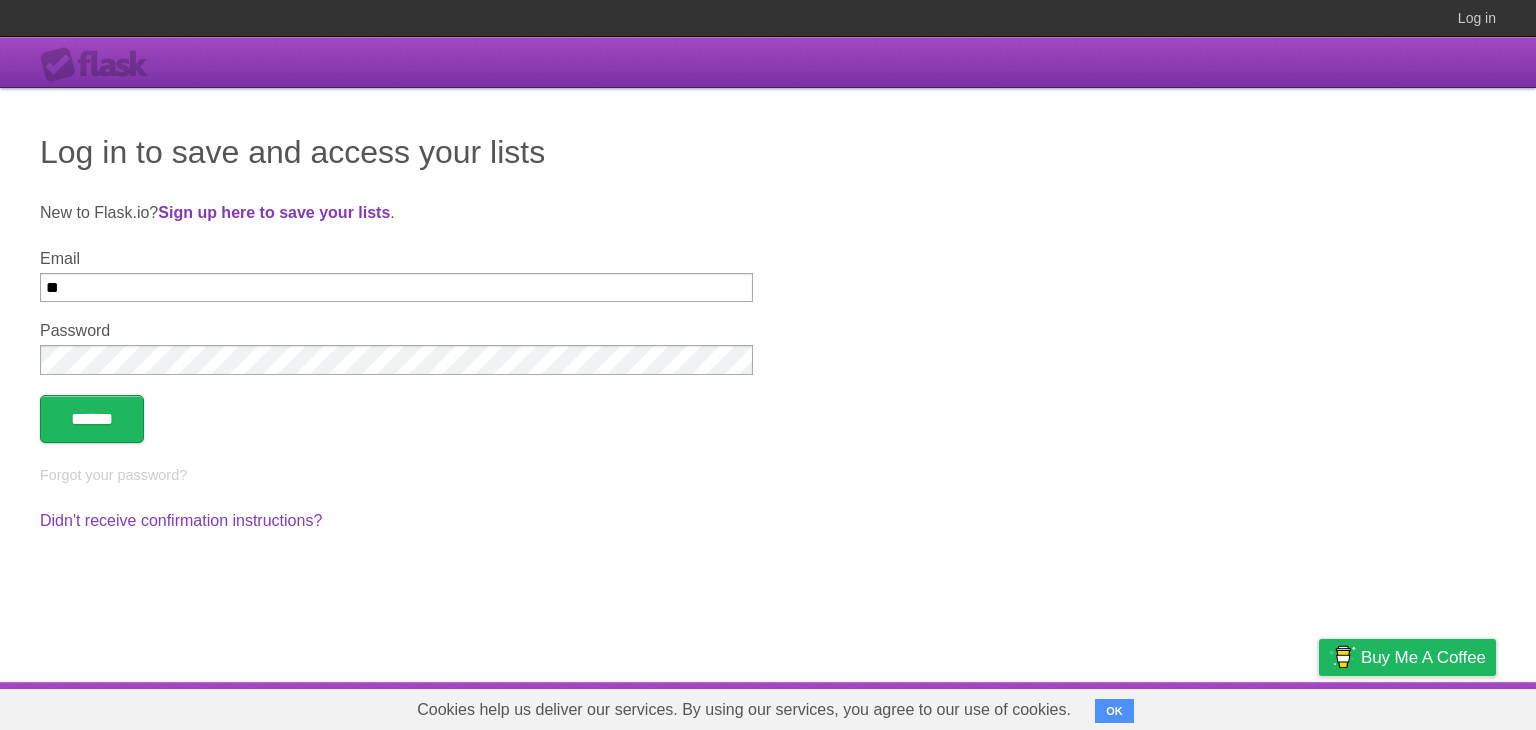 type on "*" 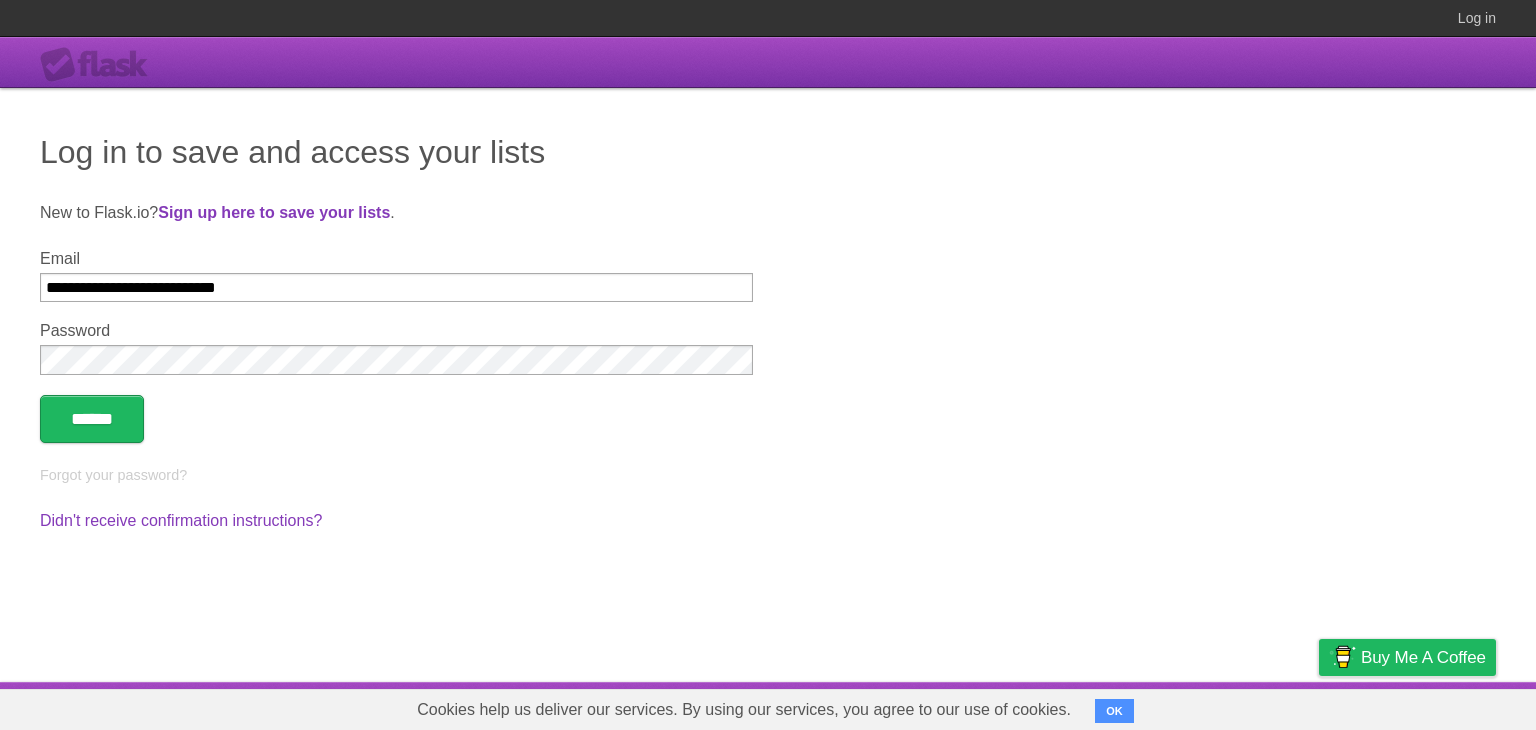 type on "**********" 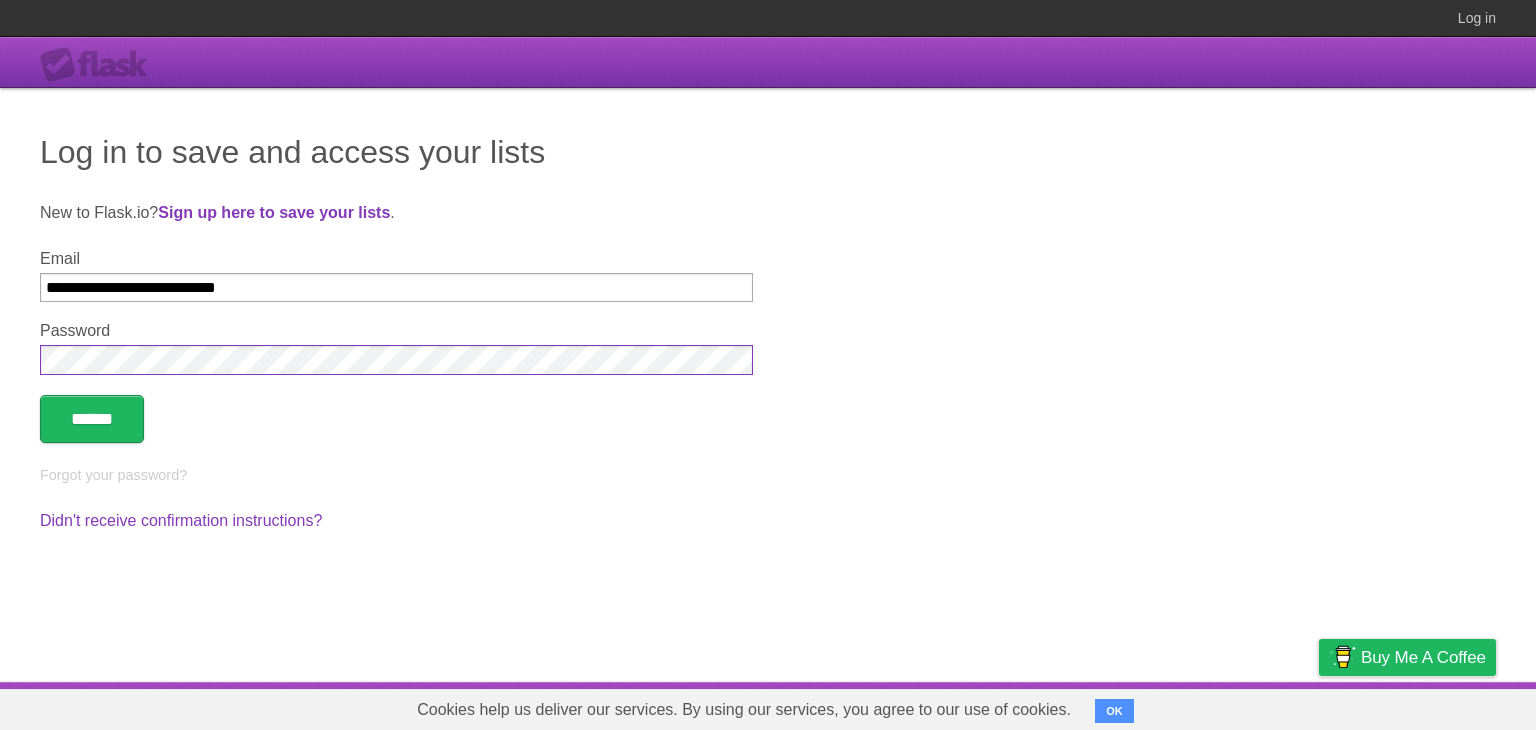 click on "******" at bounding box center (92, 419) 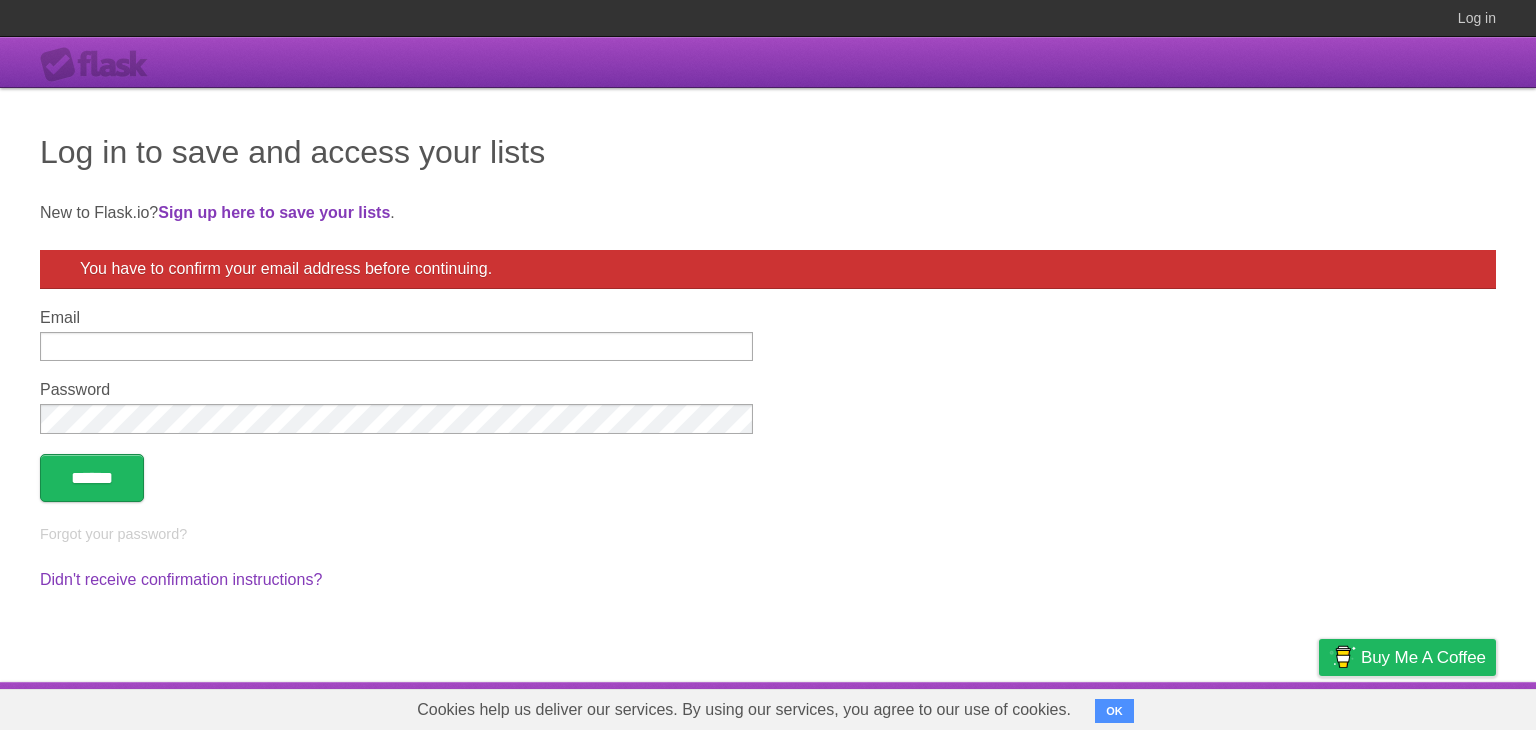 scroll, scrollTop: 0, scrollLeft: 0, axis: both 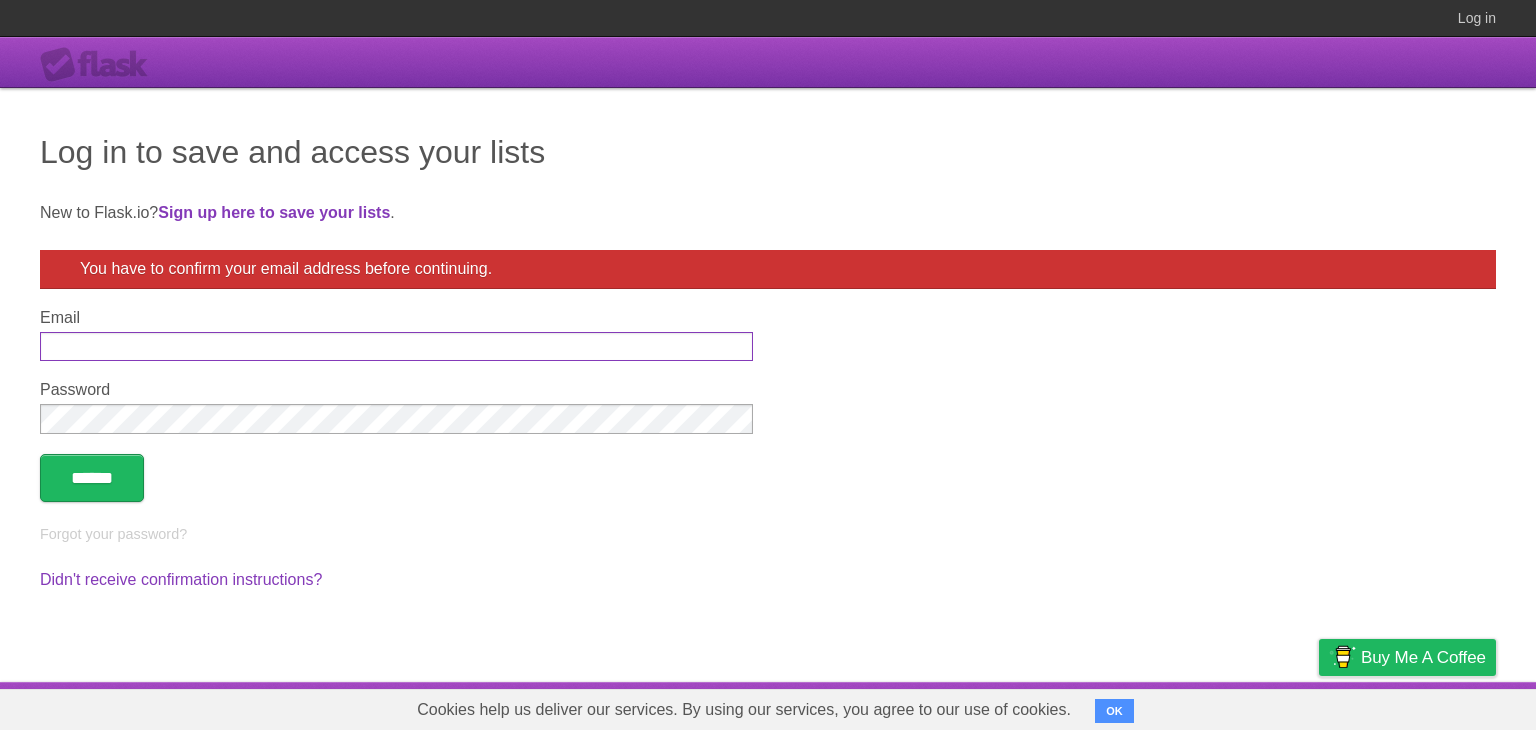 click on "Email" at bounding box center [396, 346] 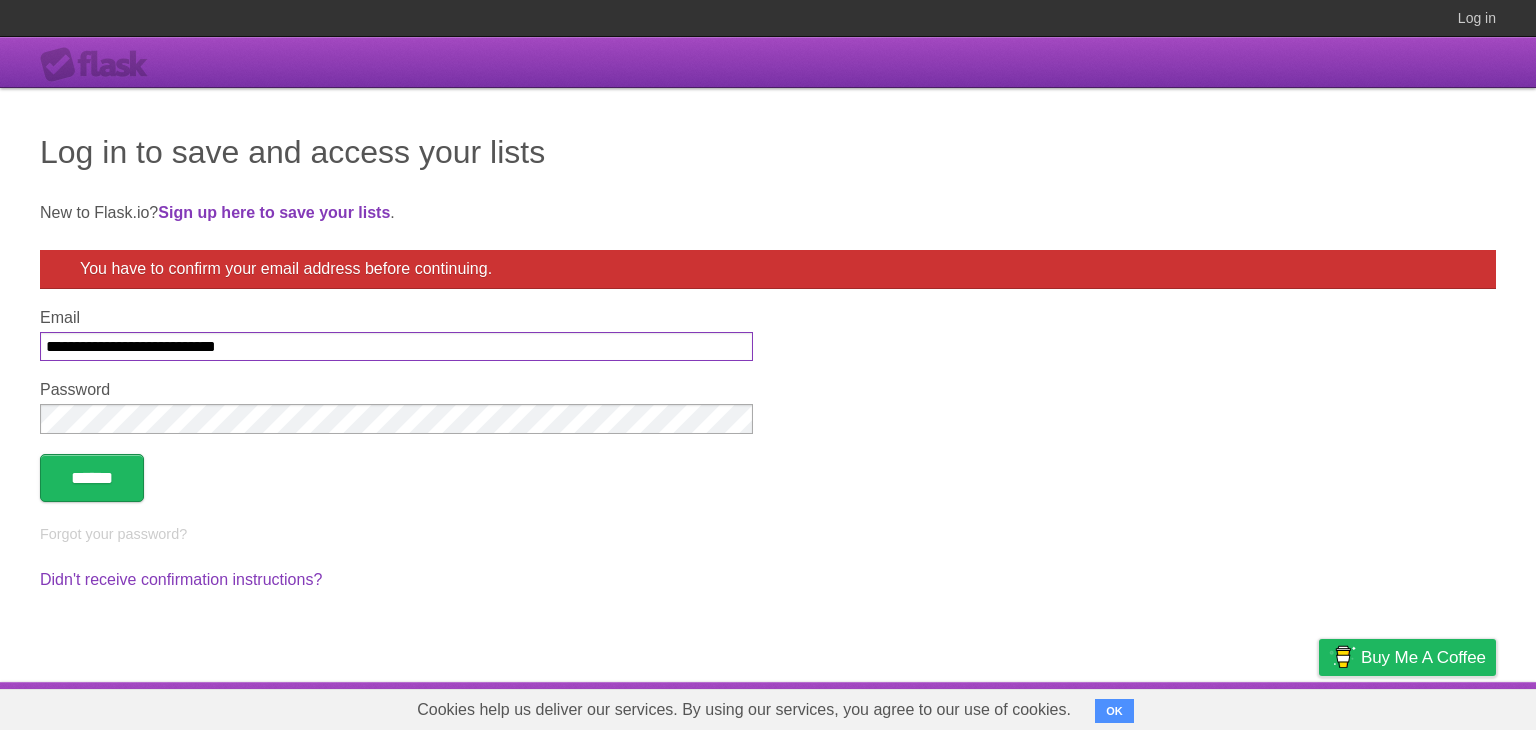 type on "**********" 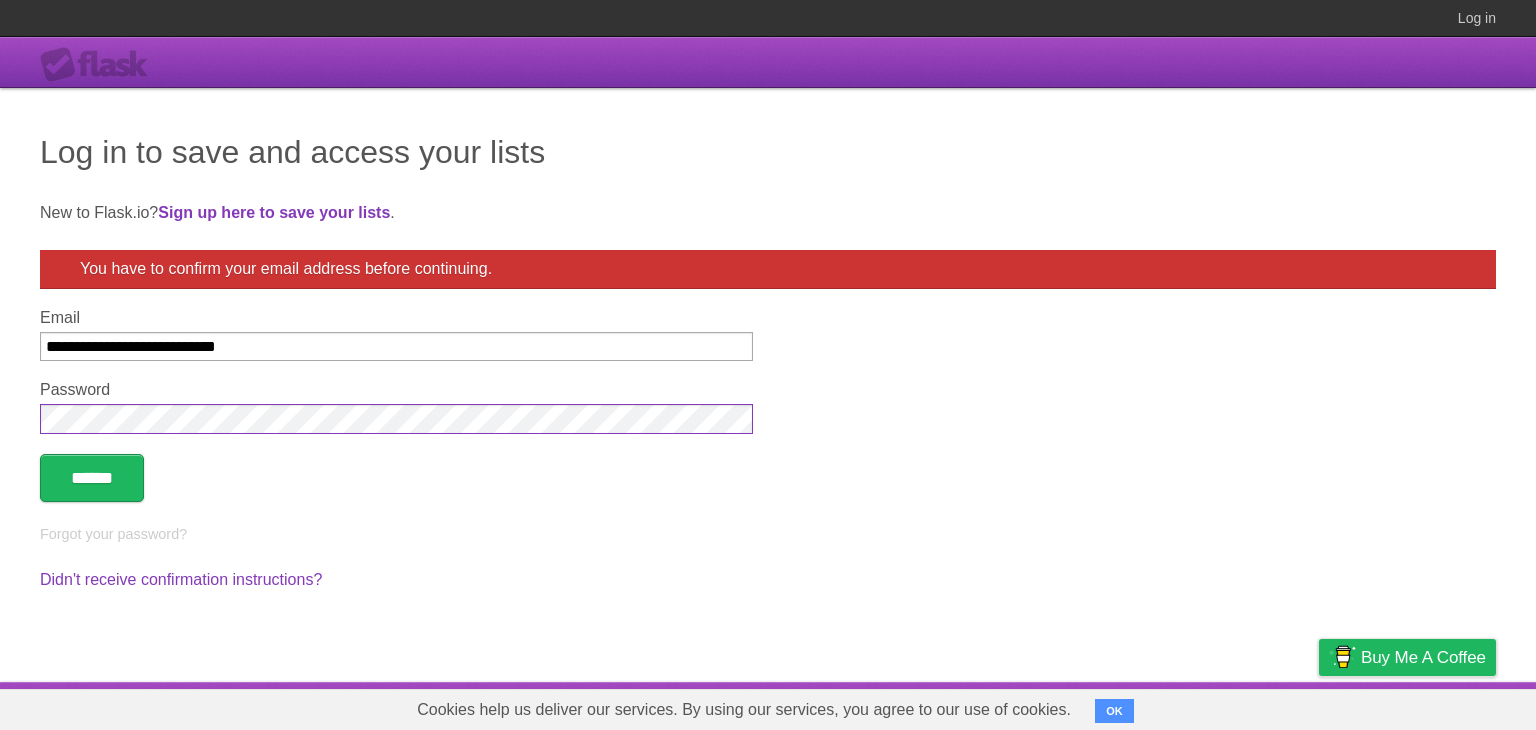 click on "******" at bounding box center [92, 478] 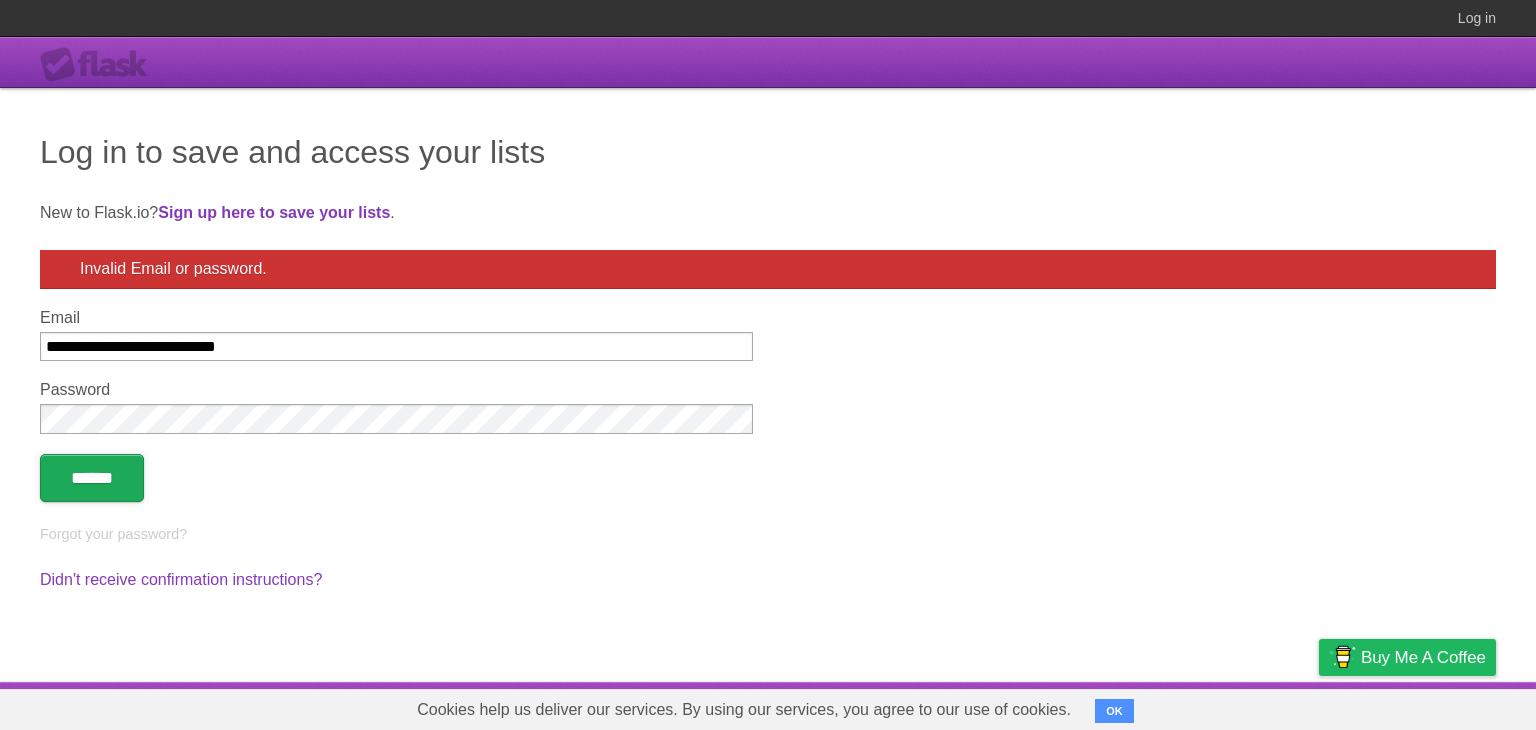 scroll, scrollTop: 0, scrollLeft: 0, axis: both 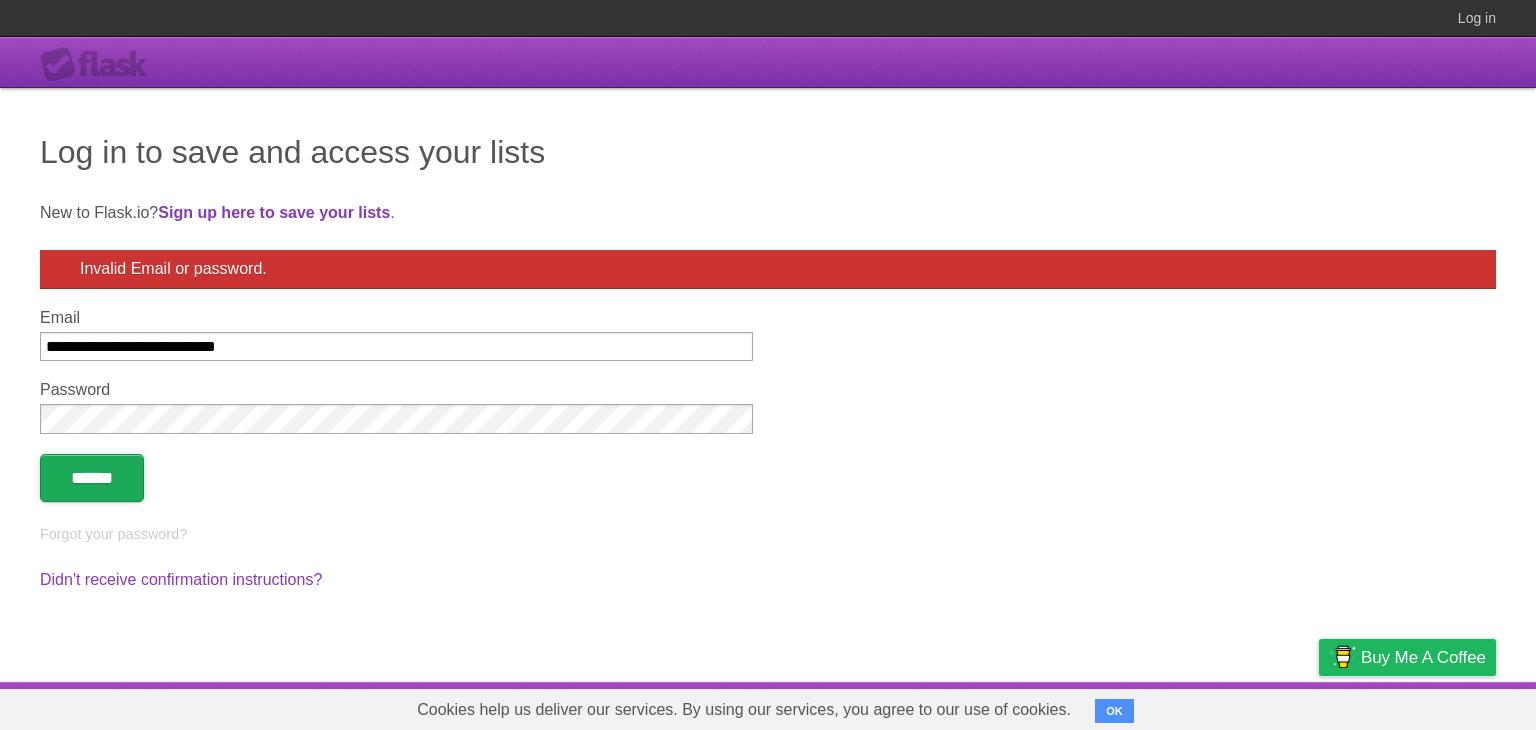 click on "******" at bounding box center (92, 478) 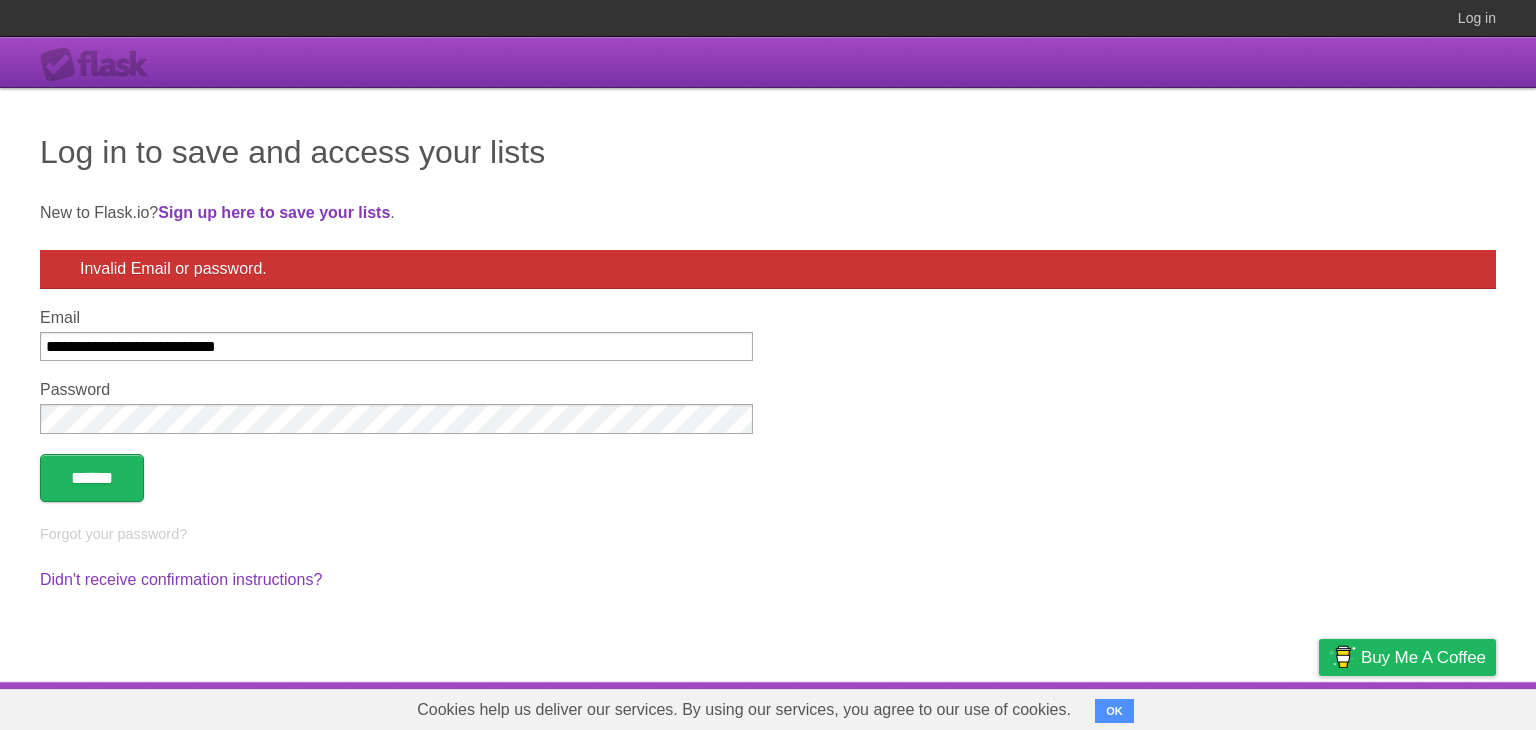 scroll, scrollTop: 0, scrollLeft: 0, axis: both 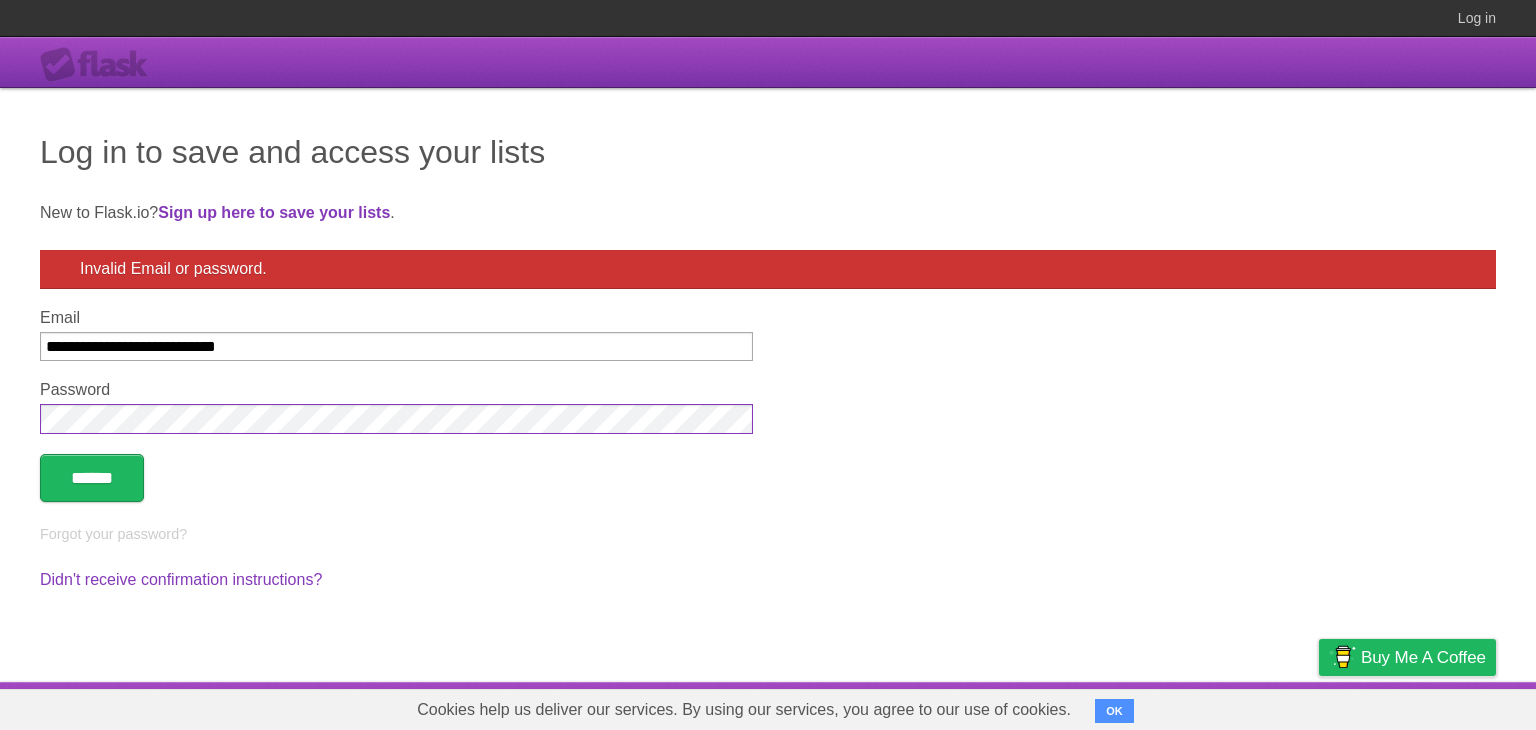 click on "******" at bounding box center [92, 478] 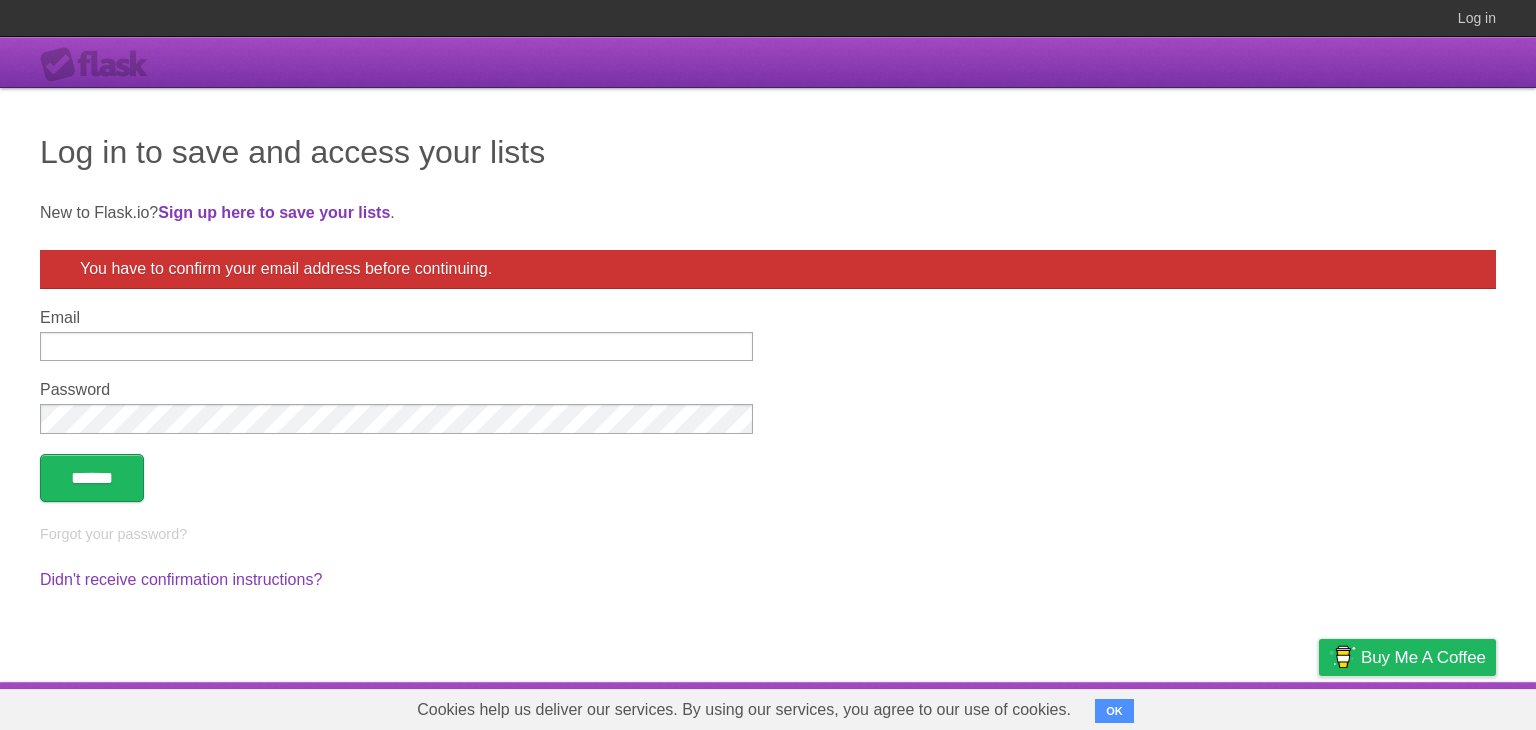 scroll, scrollTop: 0, scrollLeft: 0, axis: both 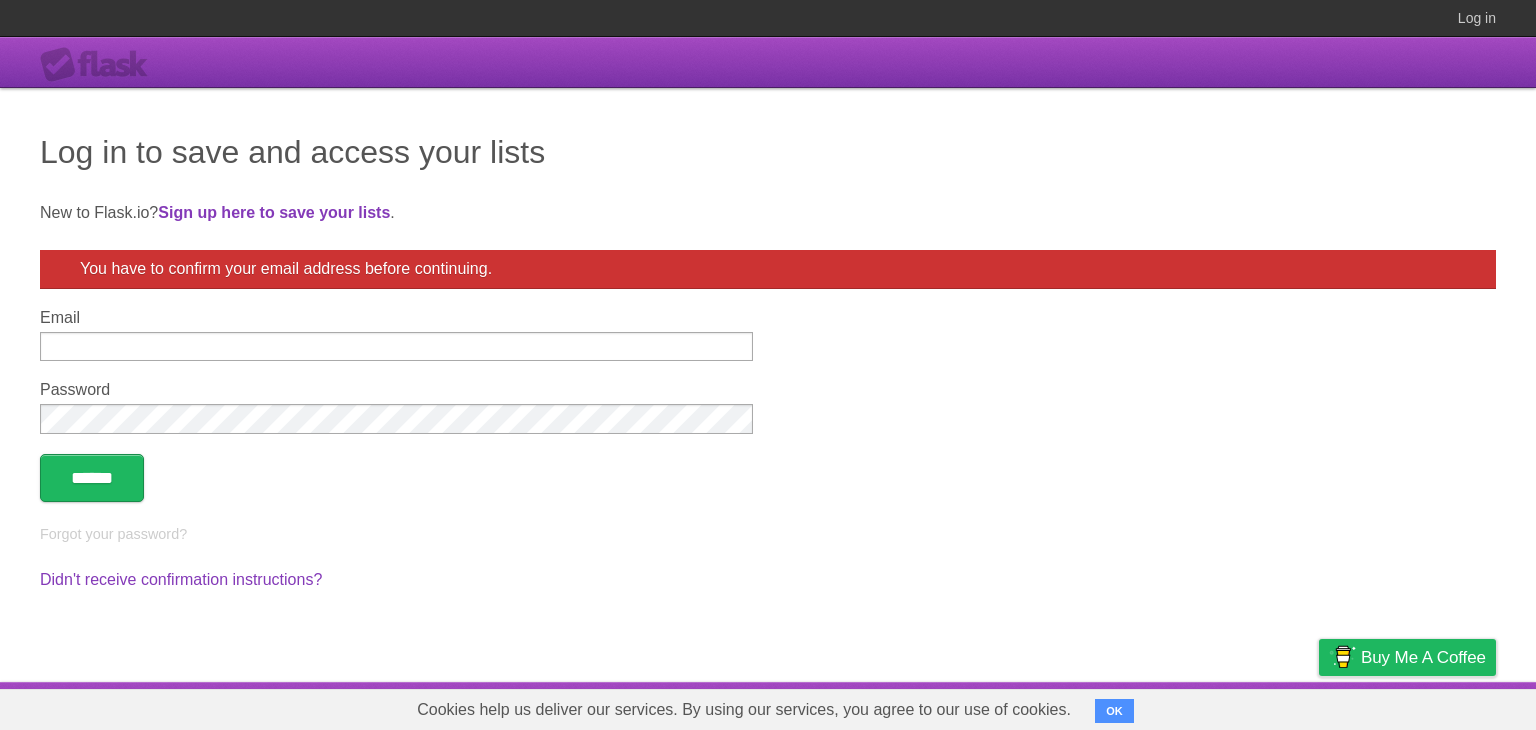 click on "You have to confirm your email address before continuing." at bounding box center [768, 269] 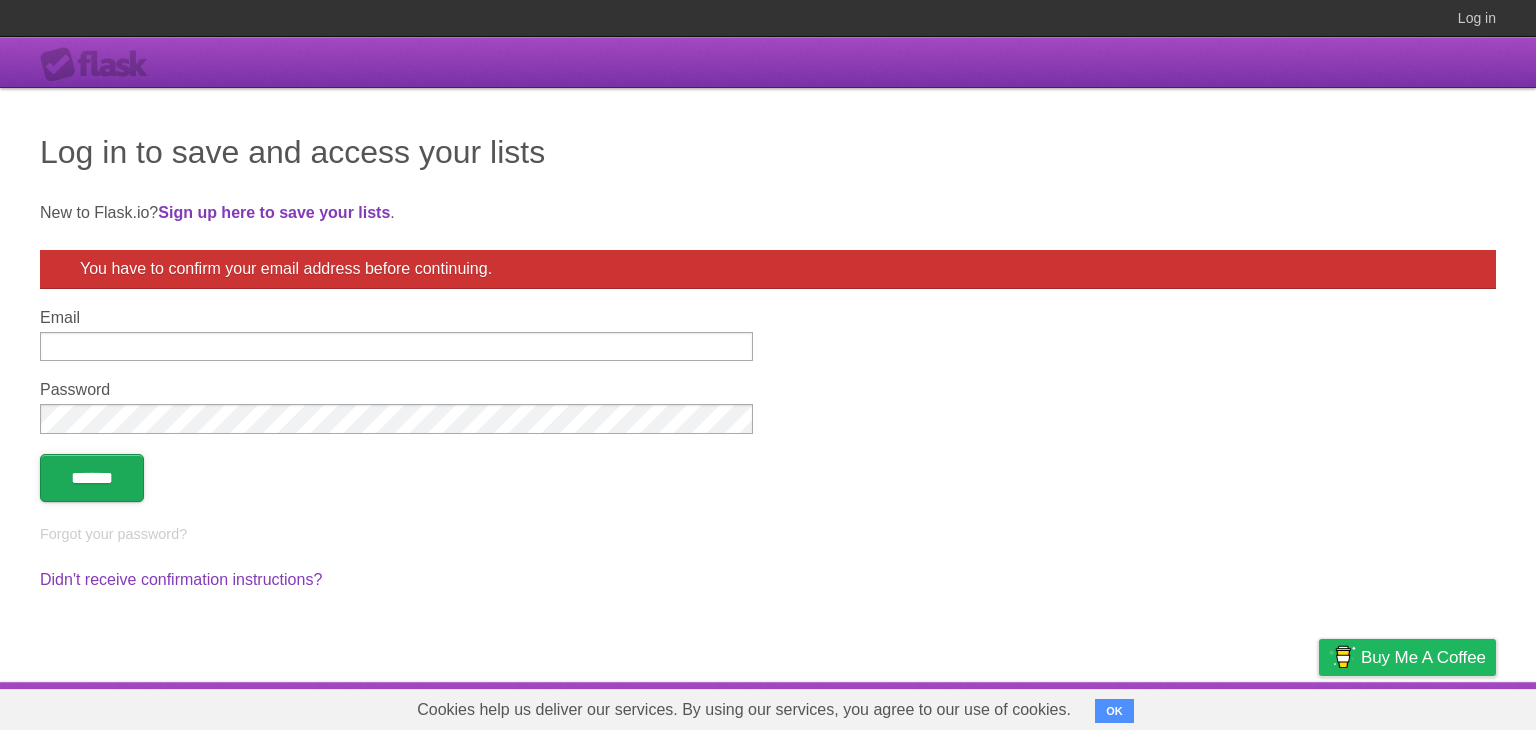 click on "******" at bounding box center [92, 478] 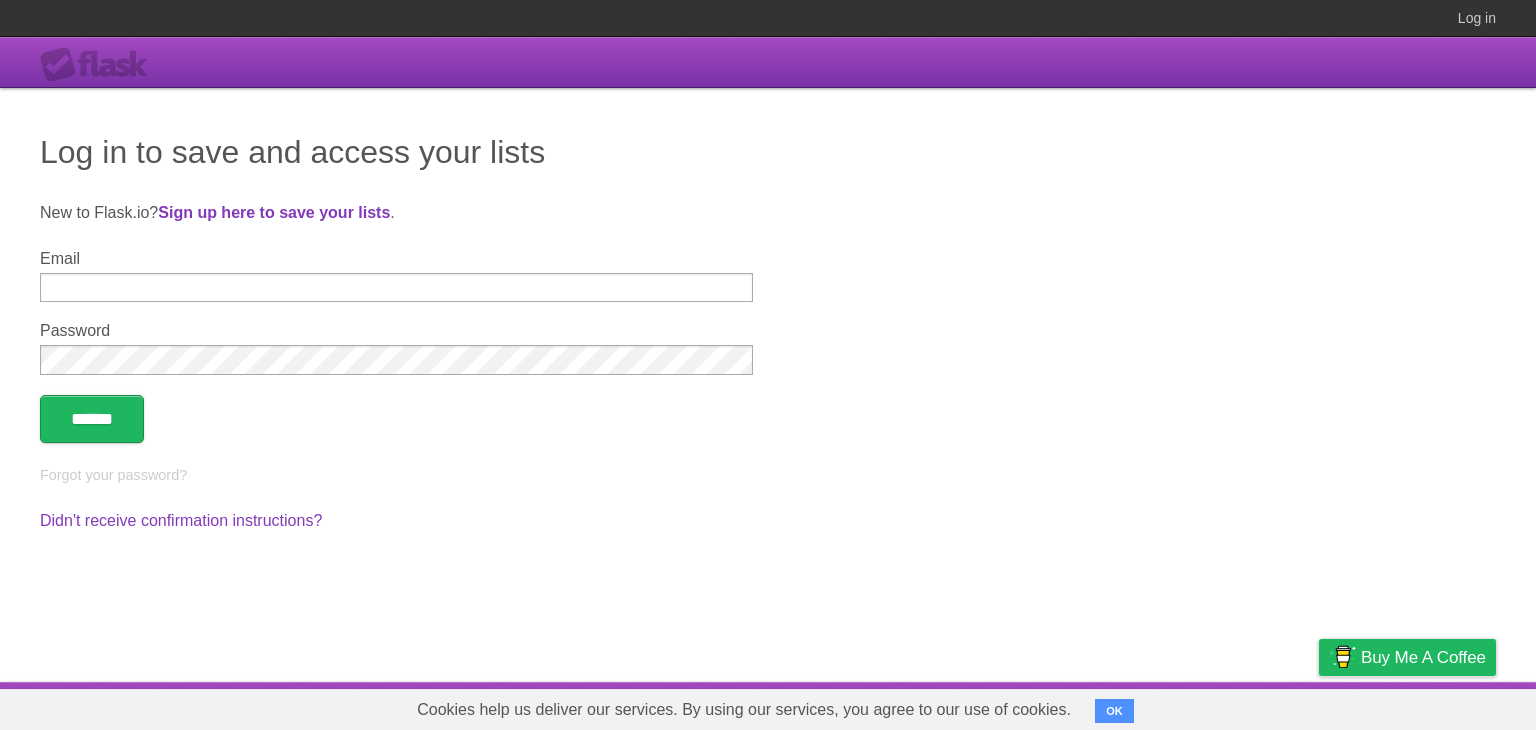 scroll, scrollTop: 0, scrollLeft: 0, axis: both 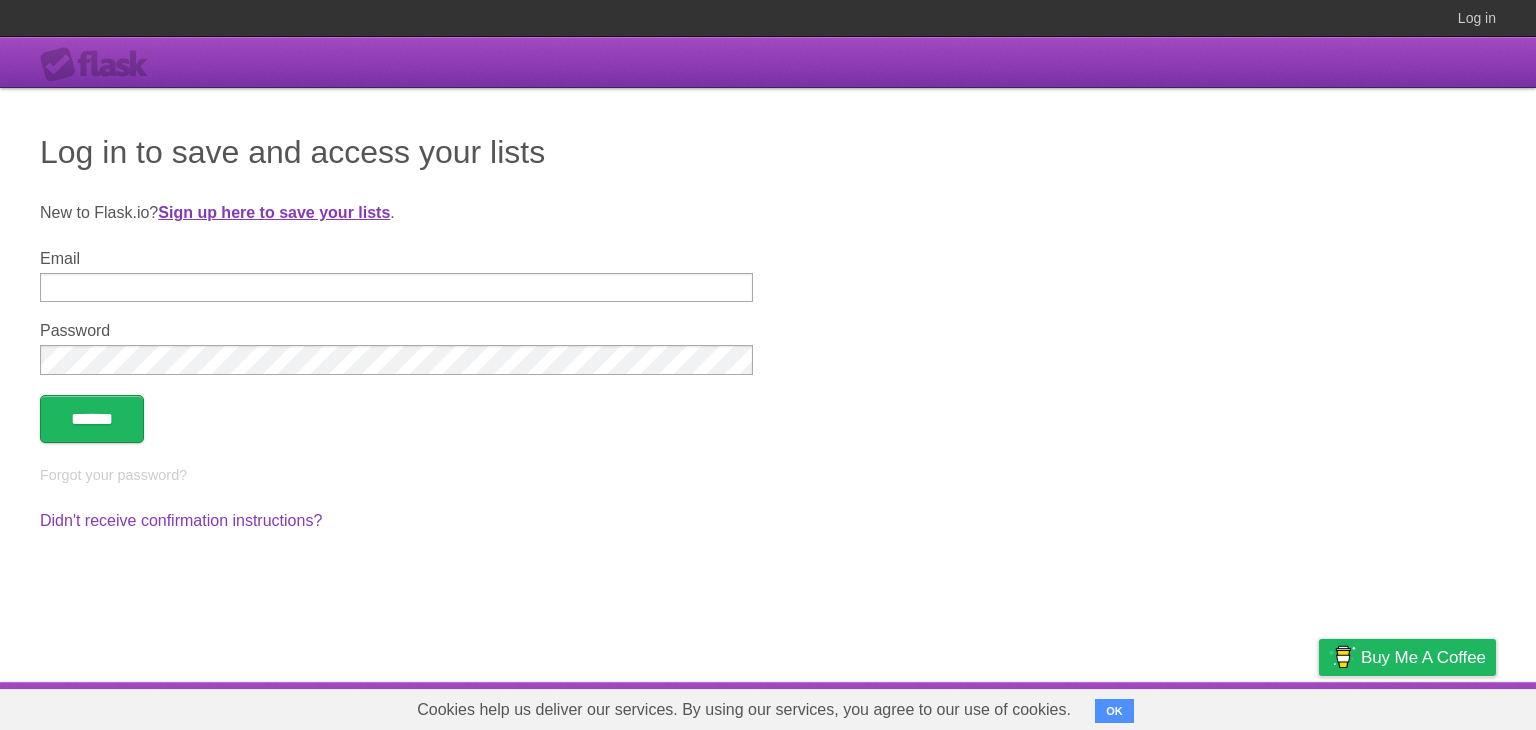 click on "Sign up here to save your lists" at bounding box center (274, 212) 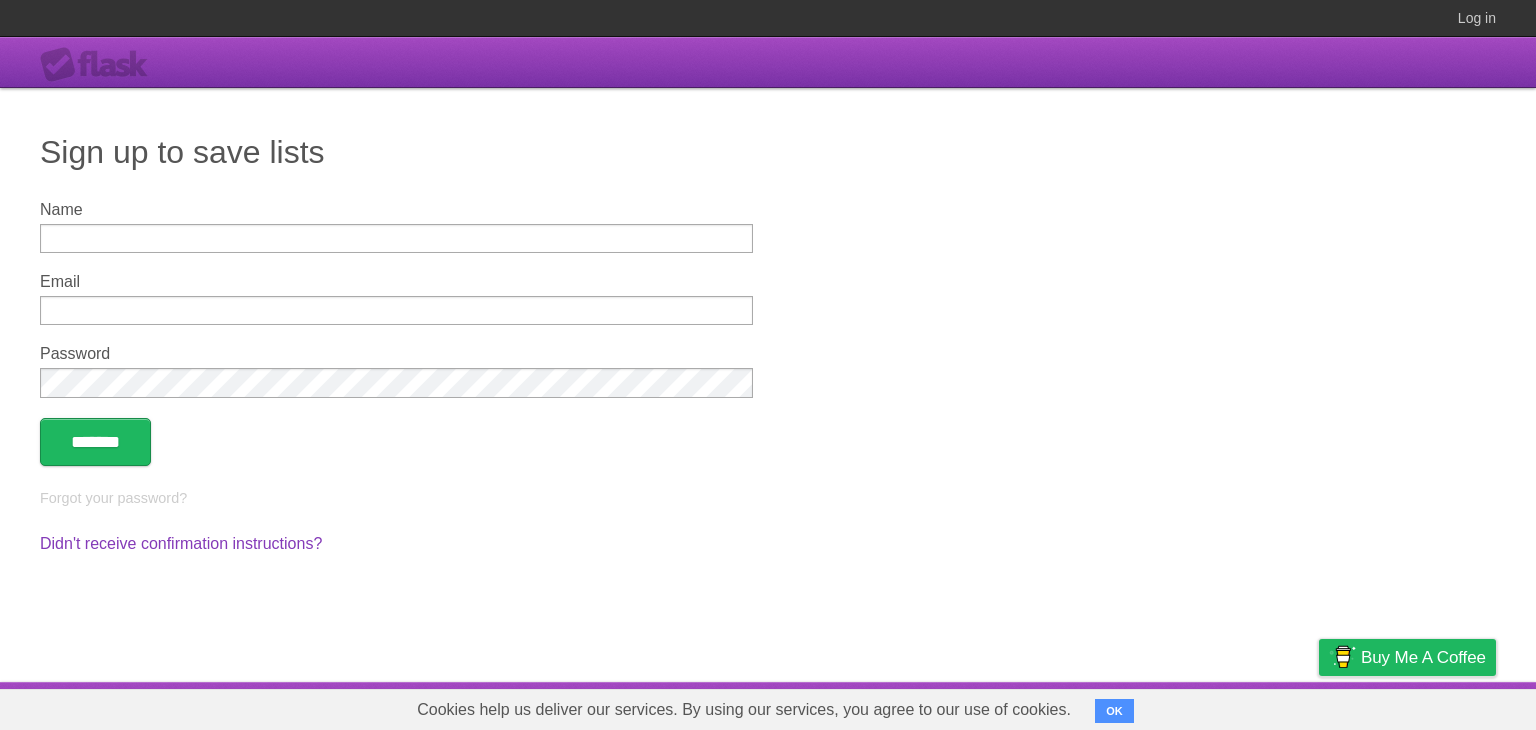 click on "Name" at bounding box center (396, 238) 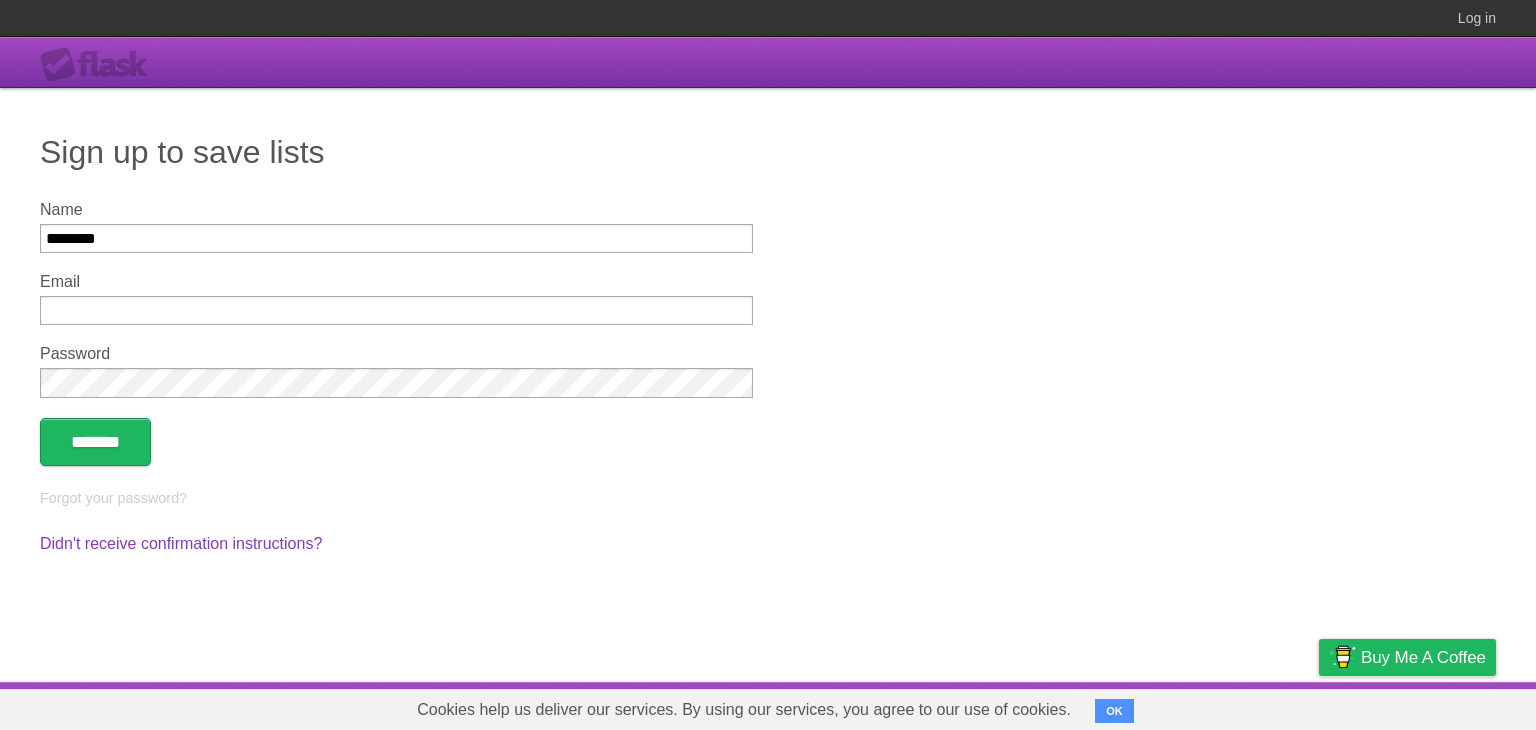 type on "********" 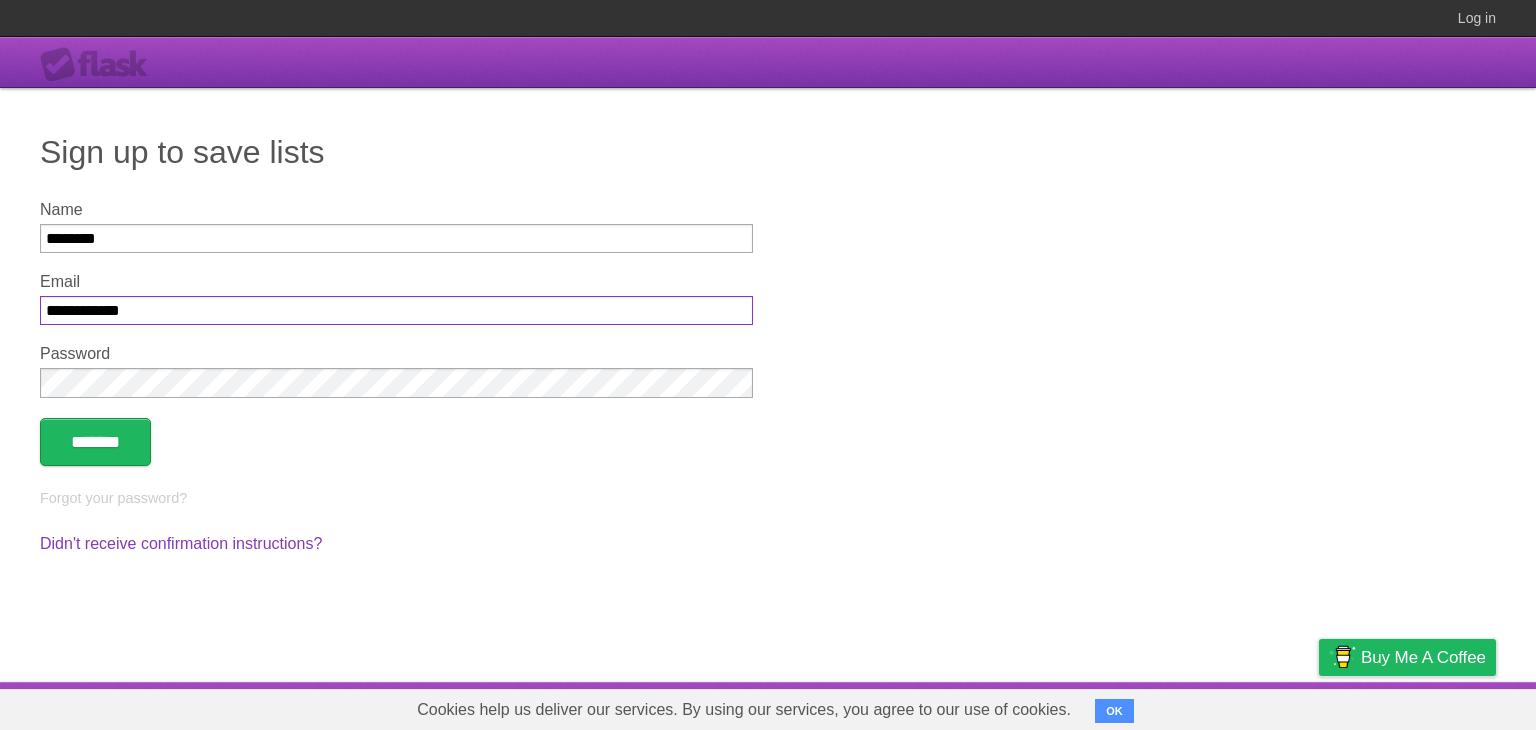 type on "**********" 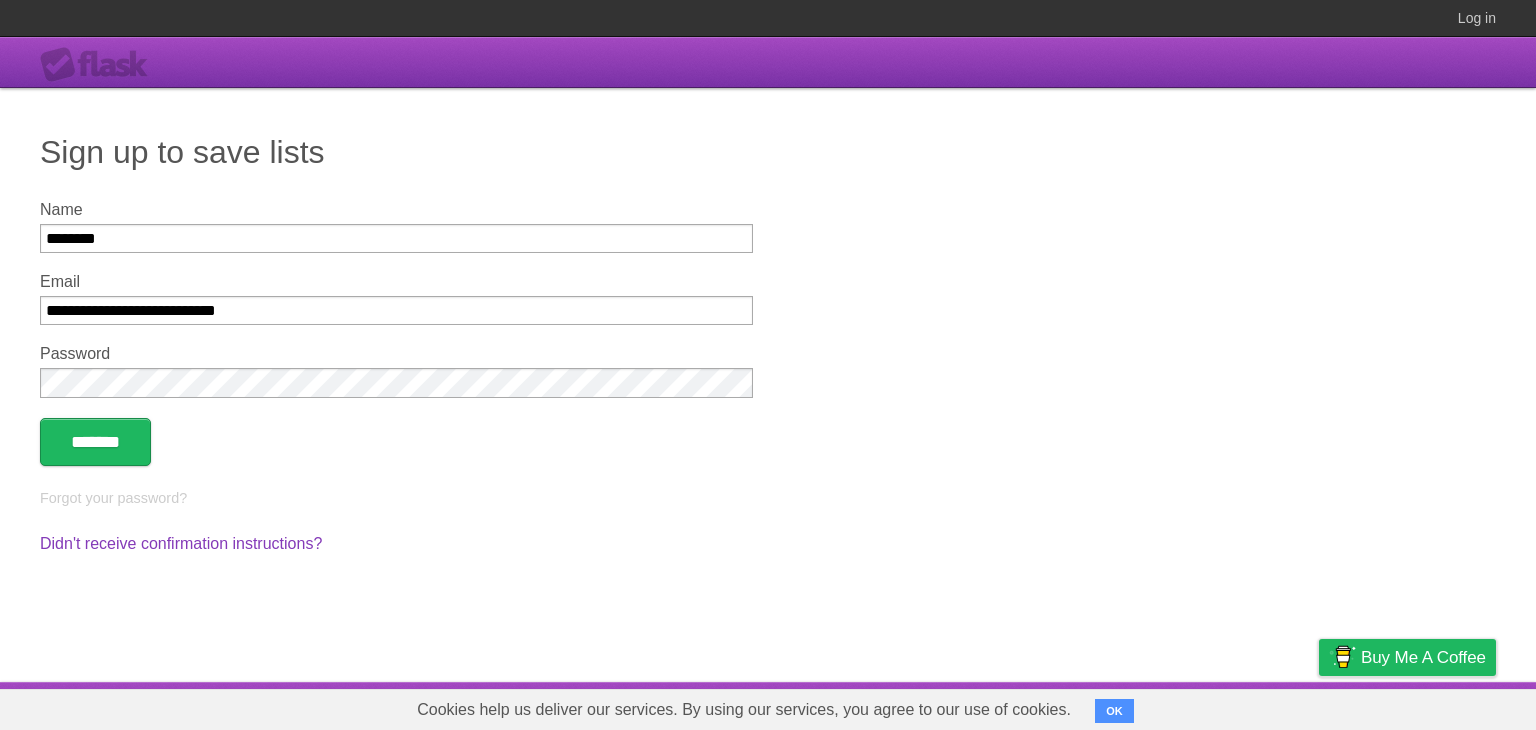 click on "**********" at bounding box center [768, 333] 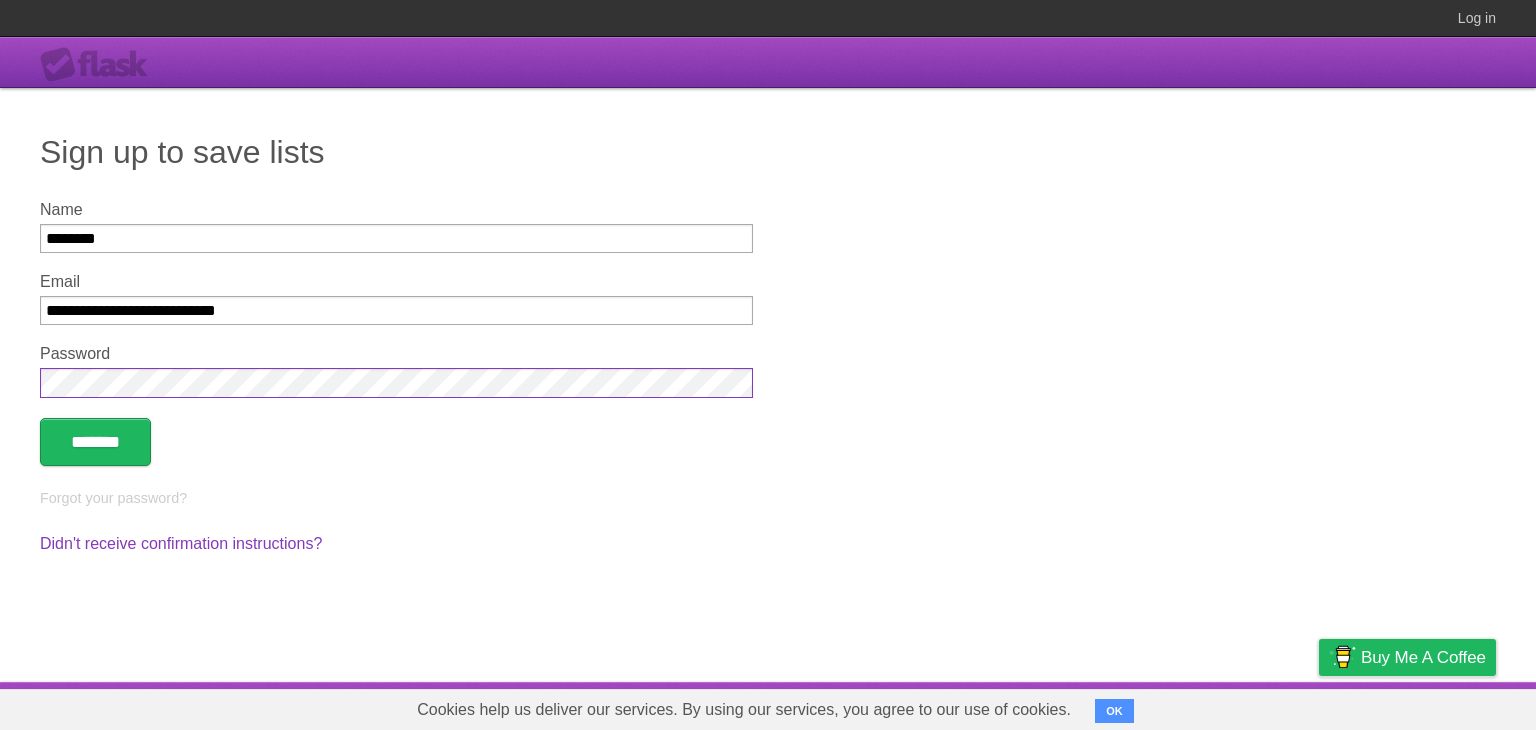 click on "Password" at bounding box center (396, 371) 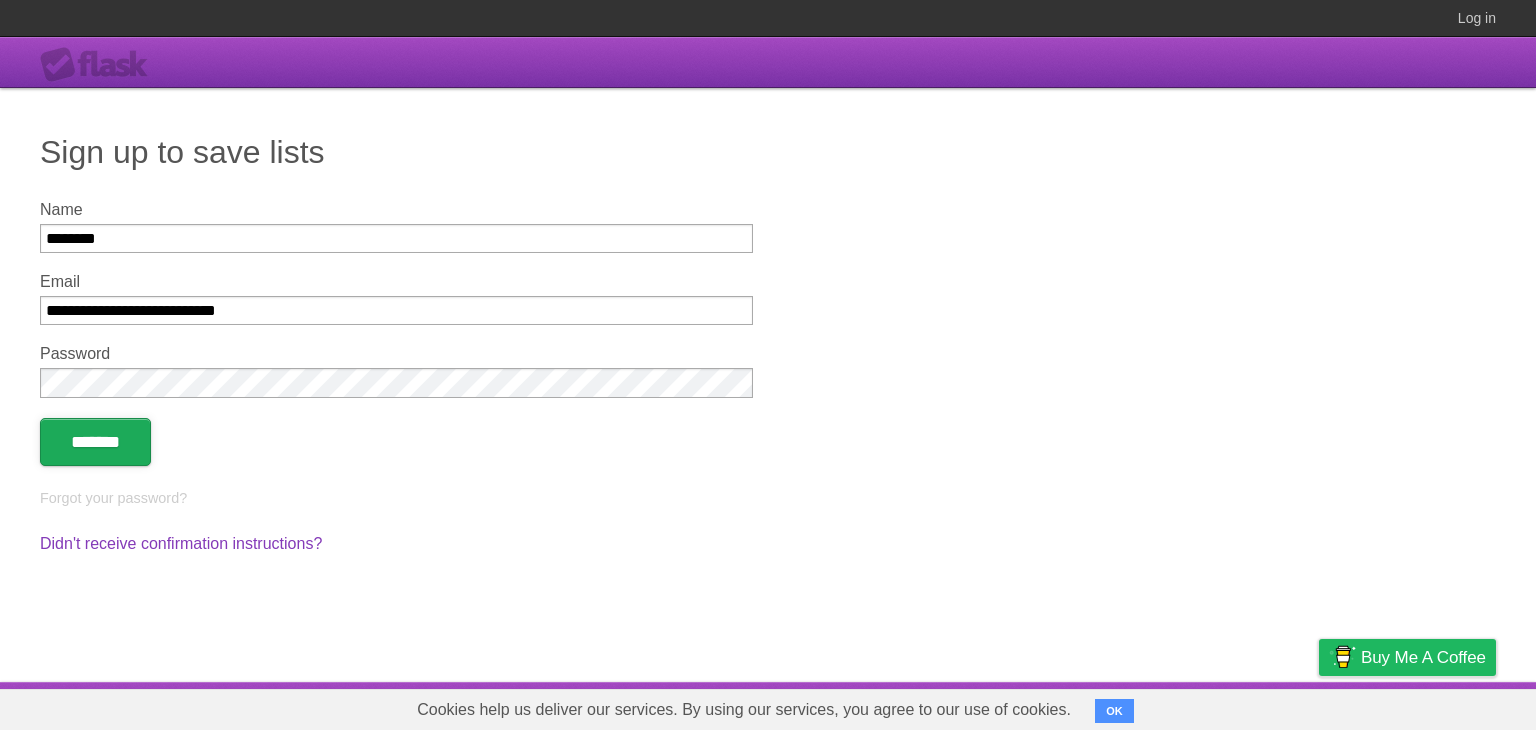 click on "*******" at bounding box center [95, 442] 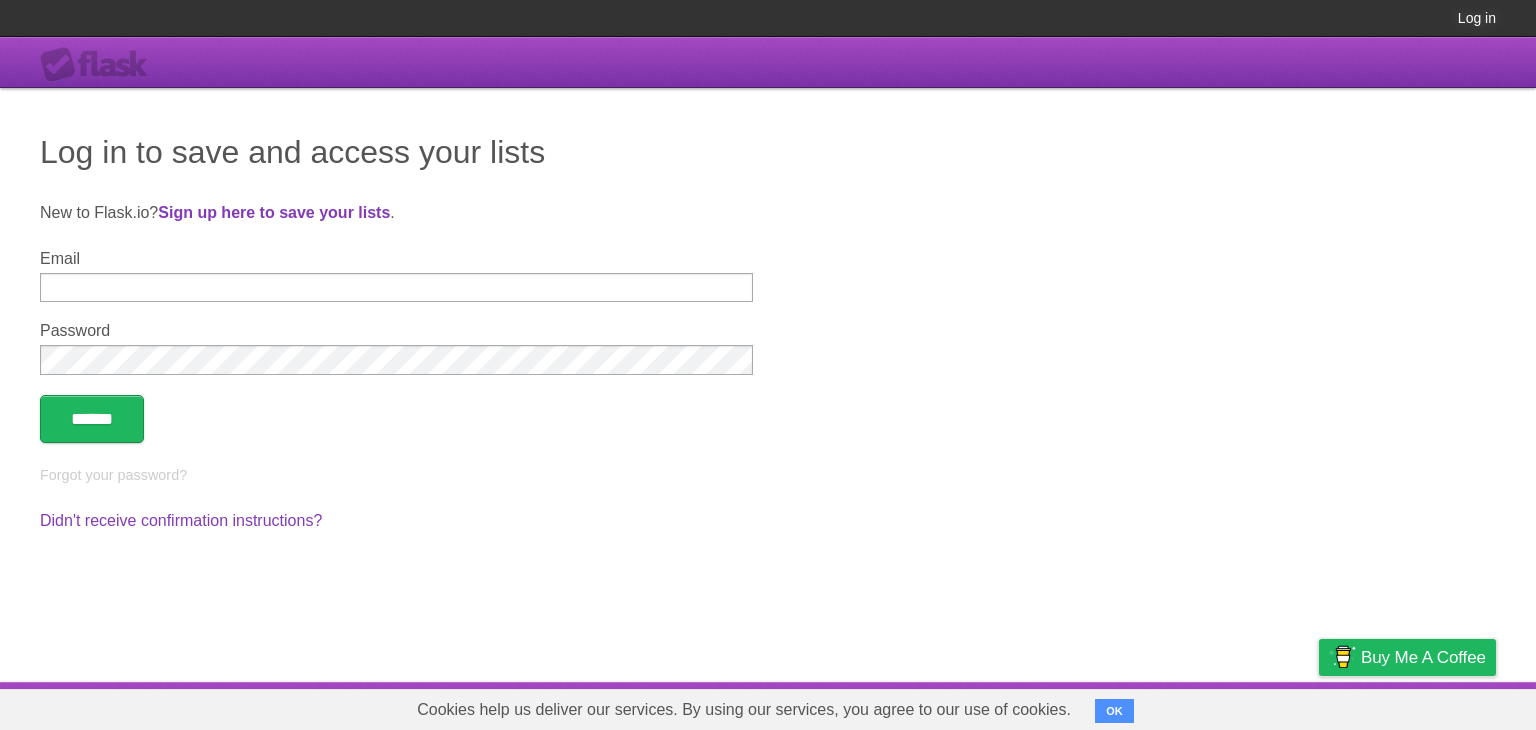 click on "Log in" at bounding box center (1477, 18) 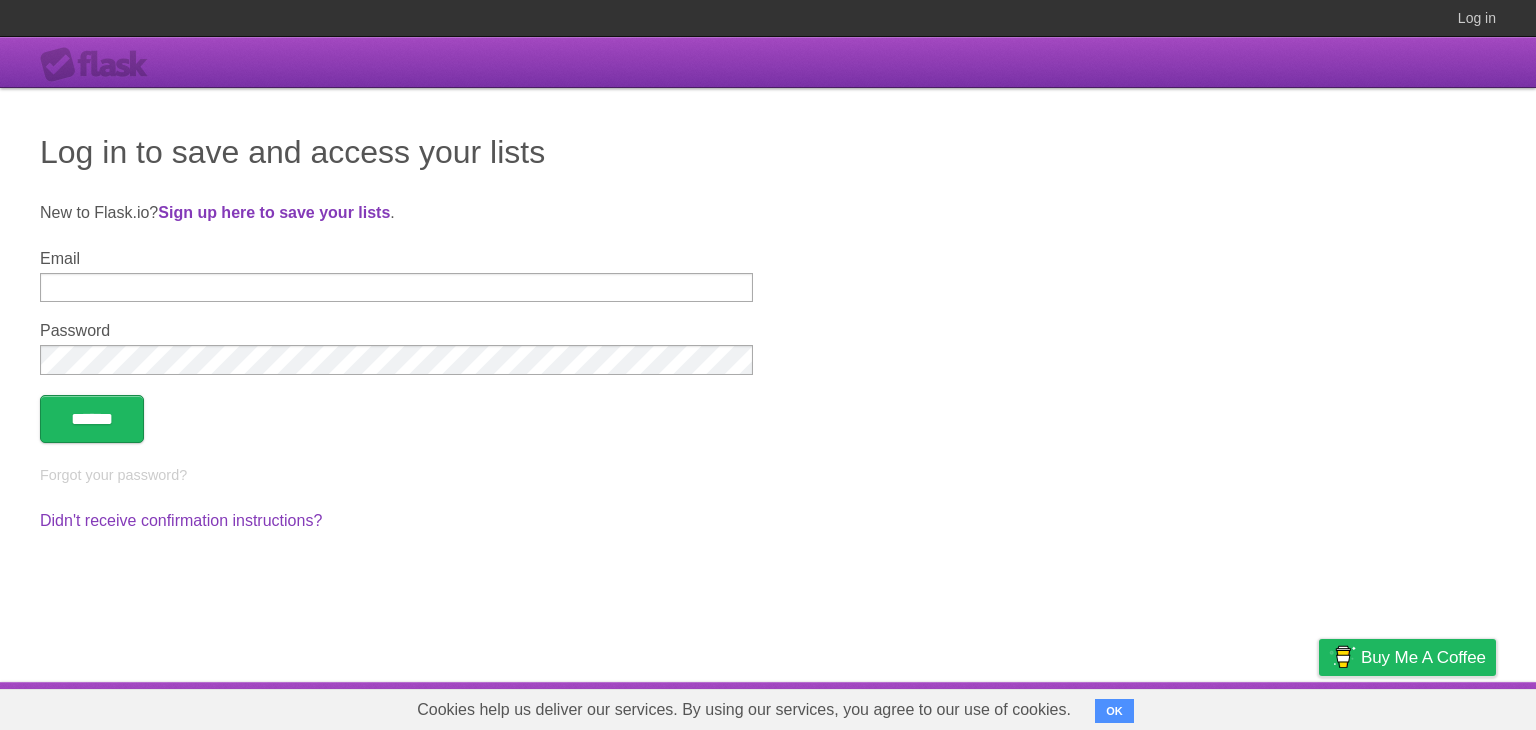 click on "Email" at bounding box center (396, 287) 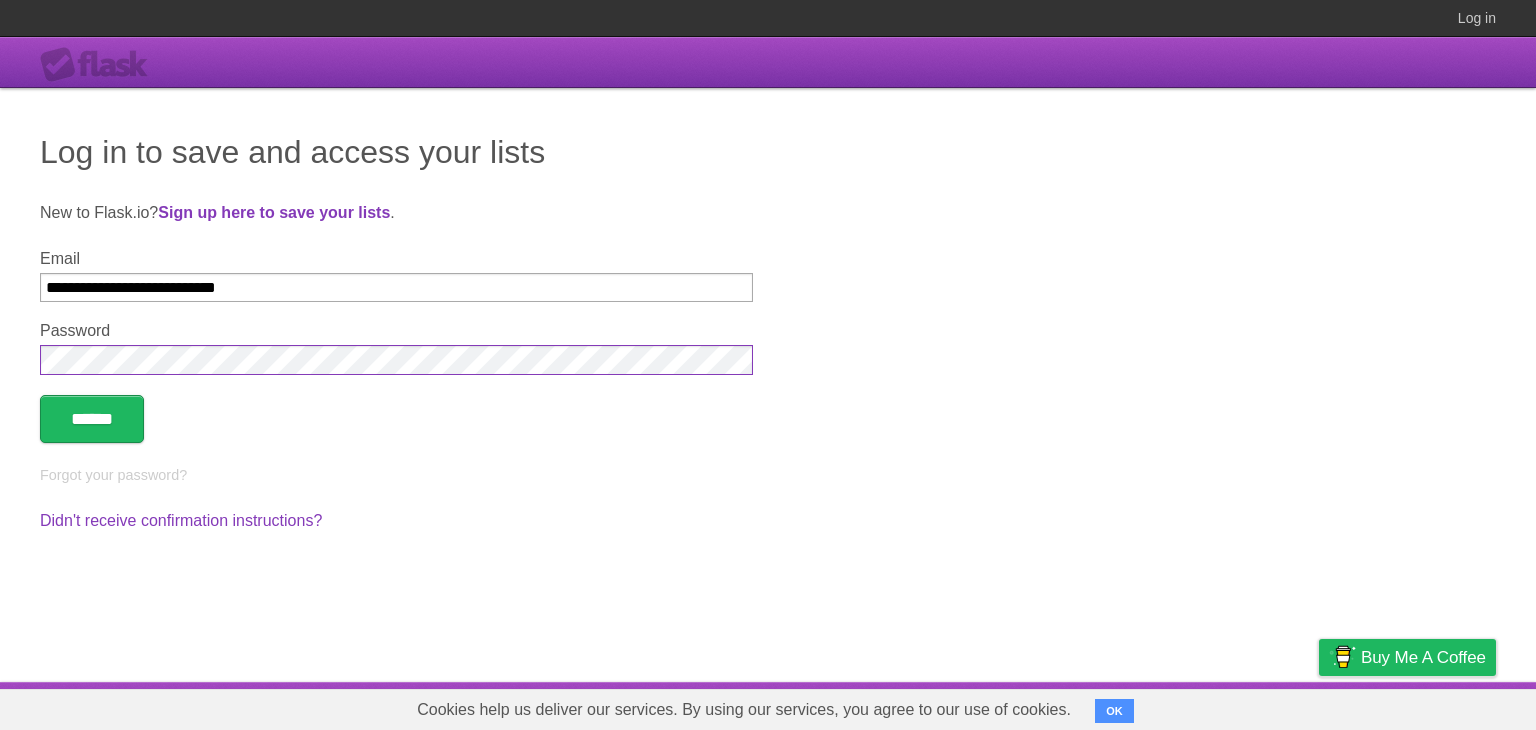 click on "******" at bounding box center (92, 419) 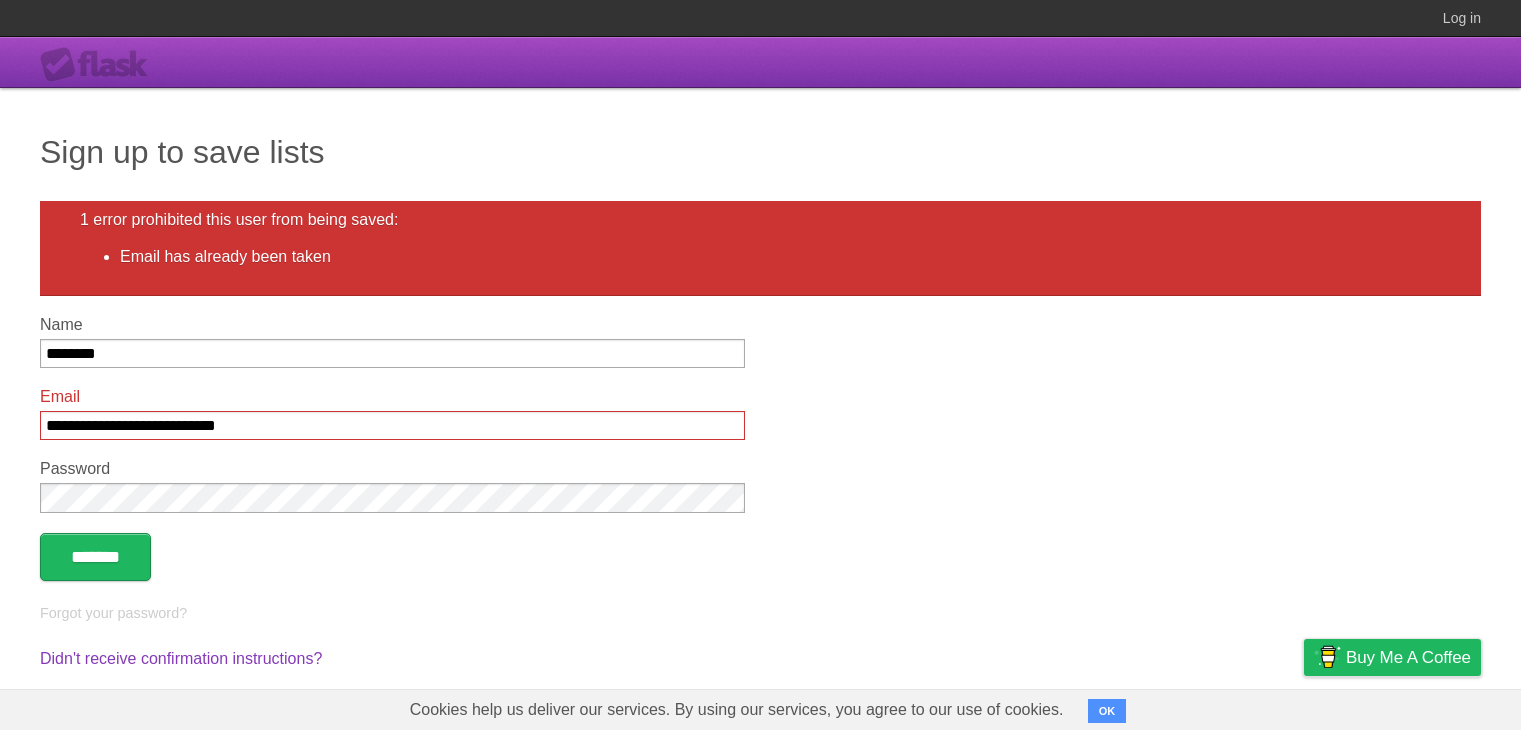 scroll, scrollTop: 0, scrollLeft: 0, axis: both 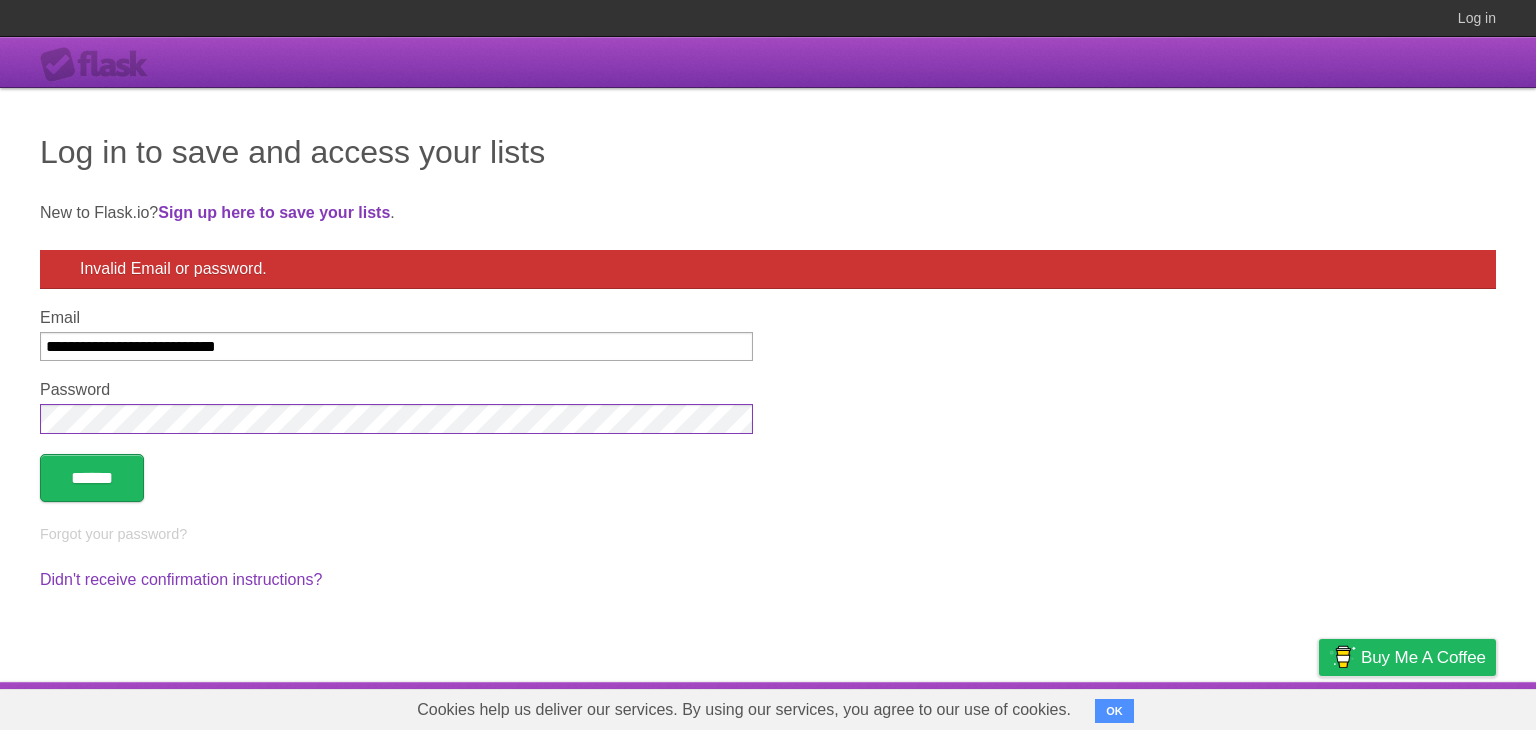 click on "******" at bounding box center (92, 478) 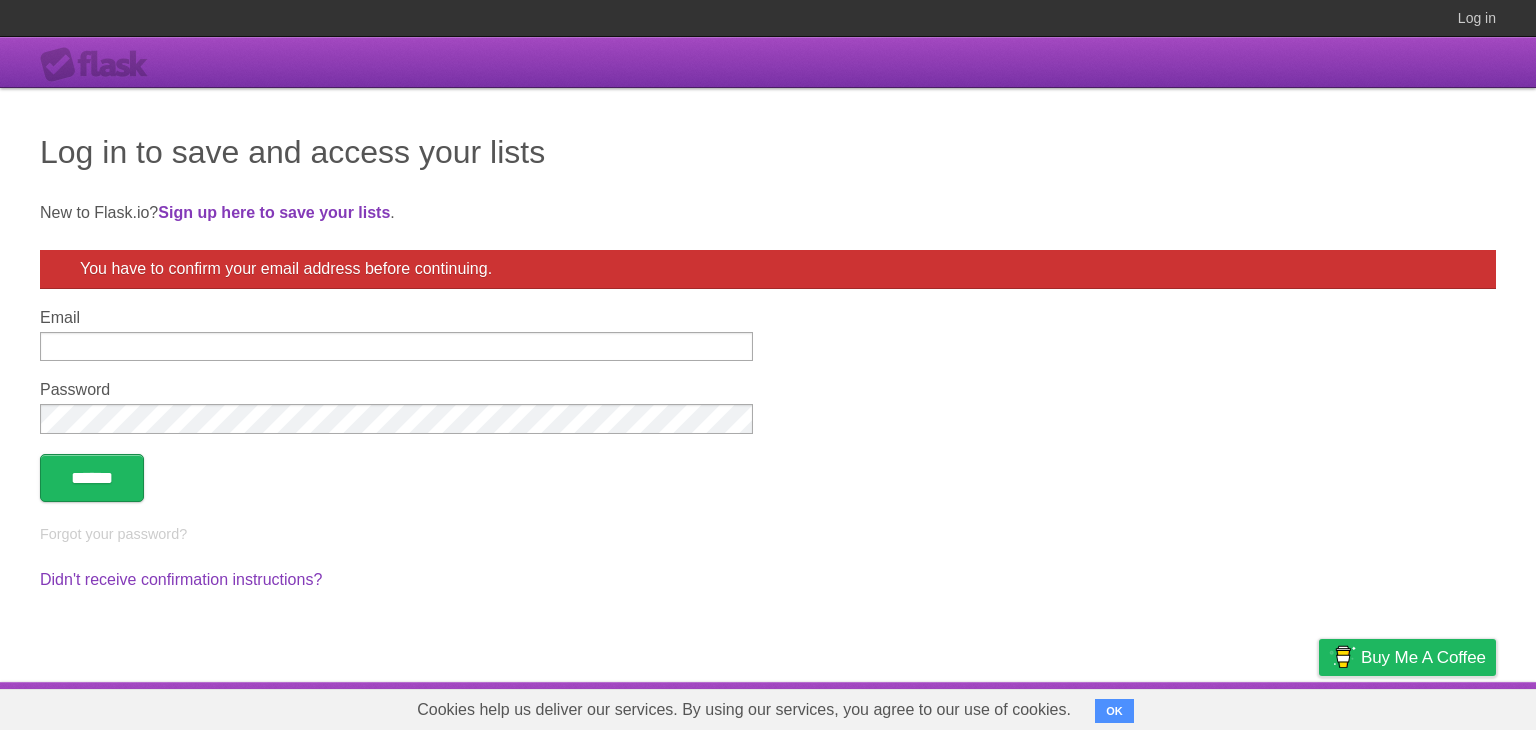 scroll, scrollTop: 0, scrollLeft: 0, axis: both 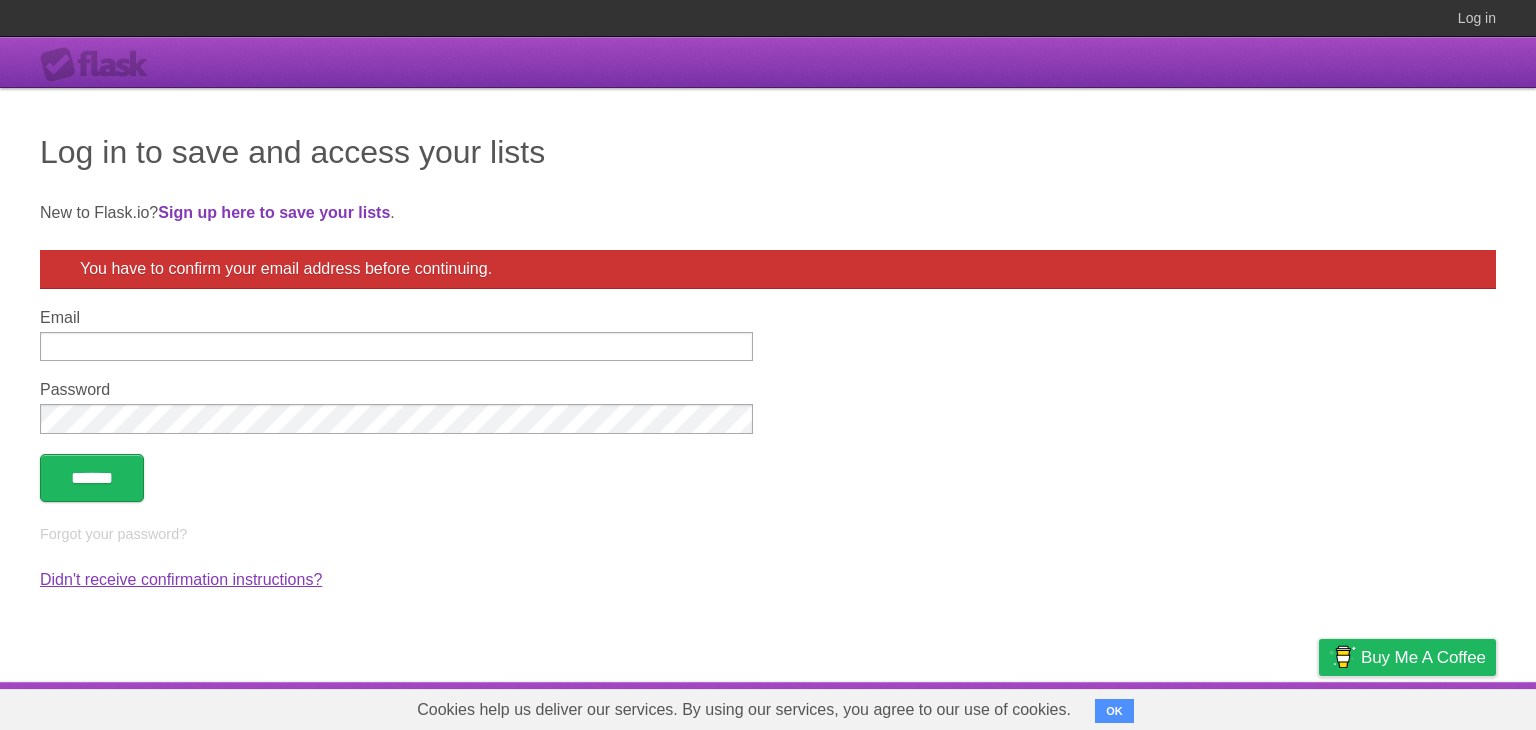 click on "Didn't receive confirmation instructions?" at bounding box center [181, 579] 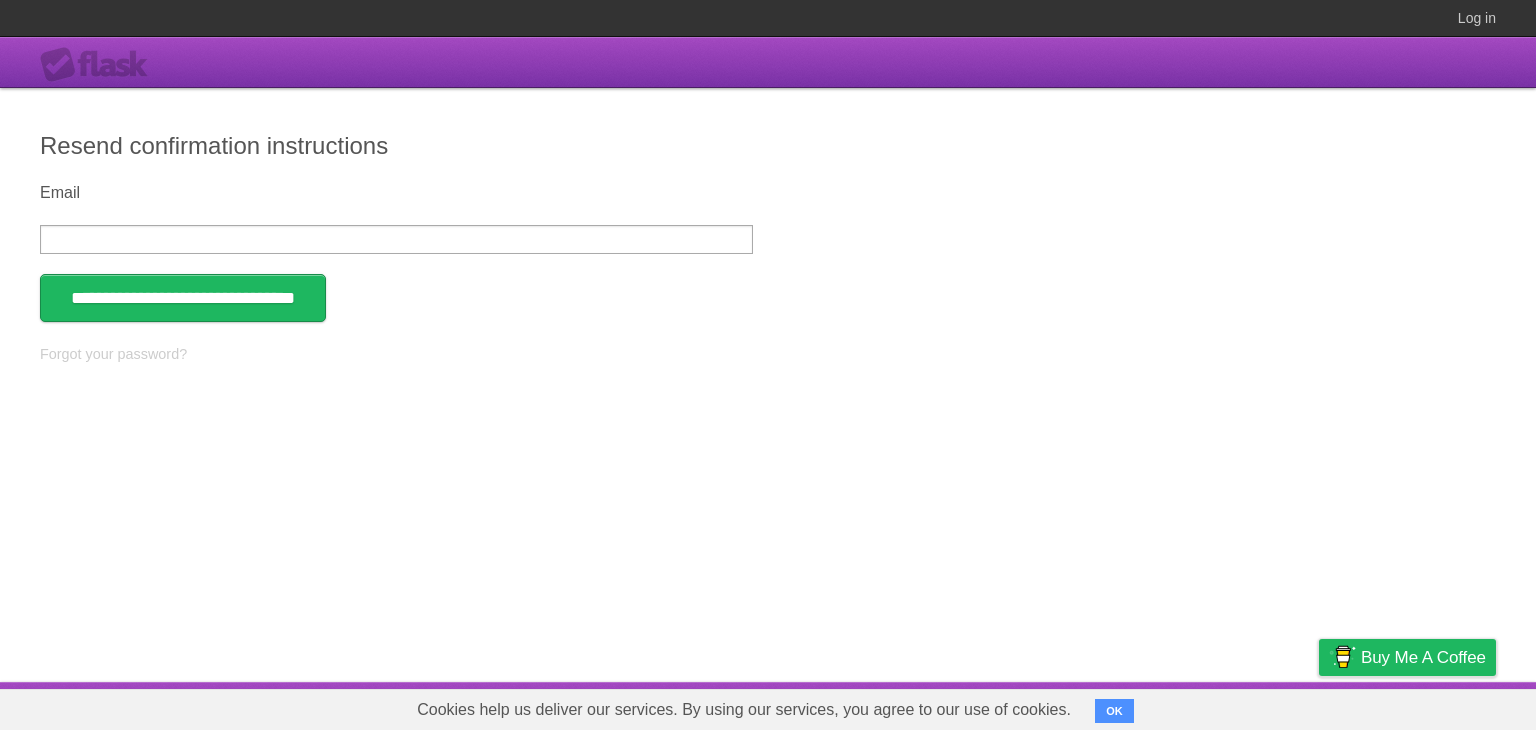 click on "Email" at bounding box center (396, 239) 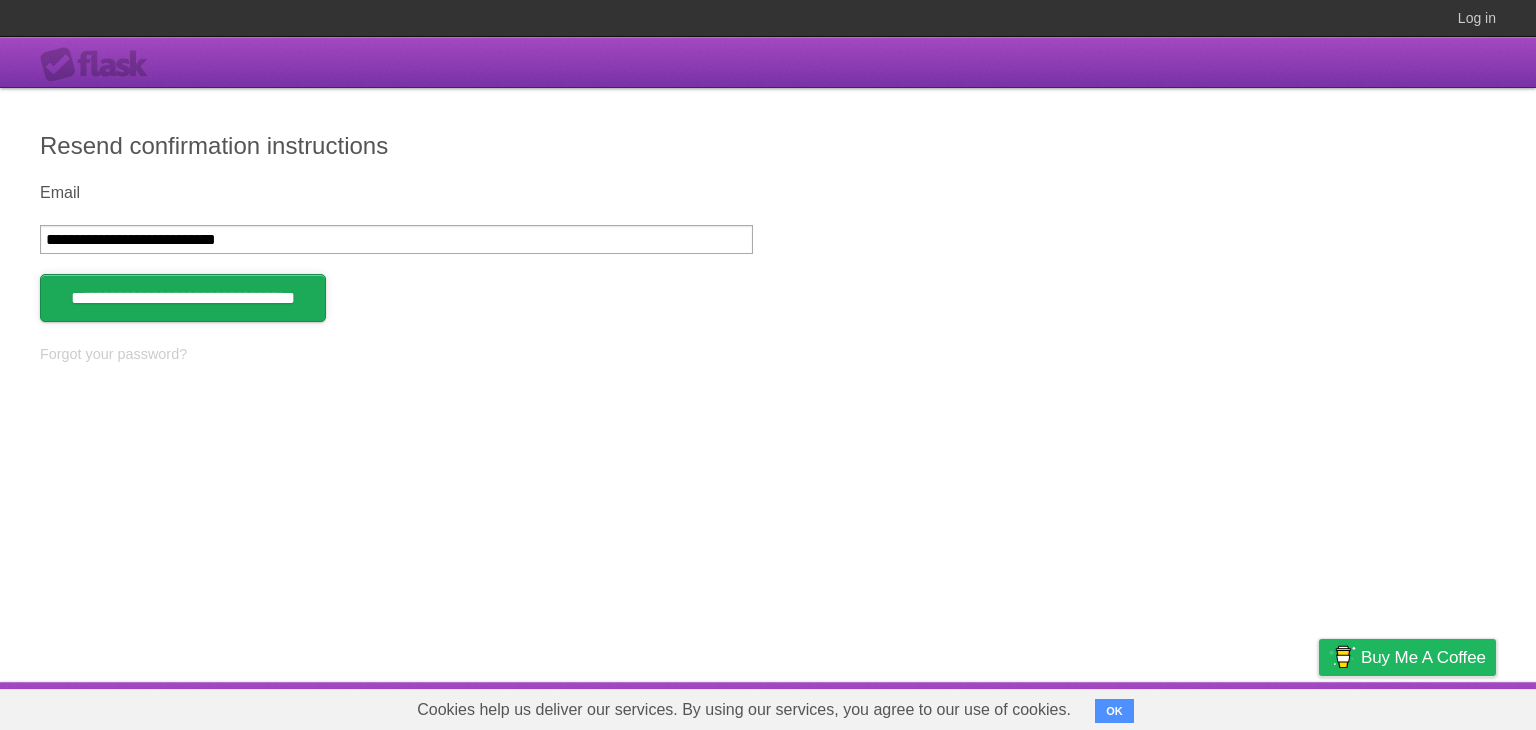 click on "**********" at bounding box center (183, 298) 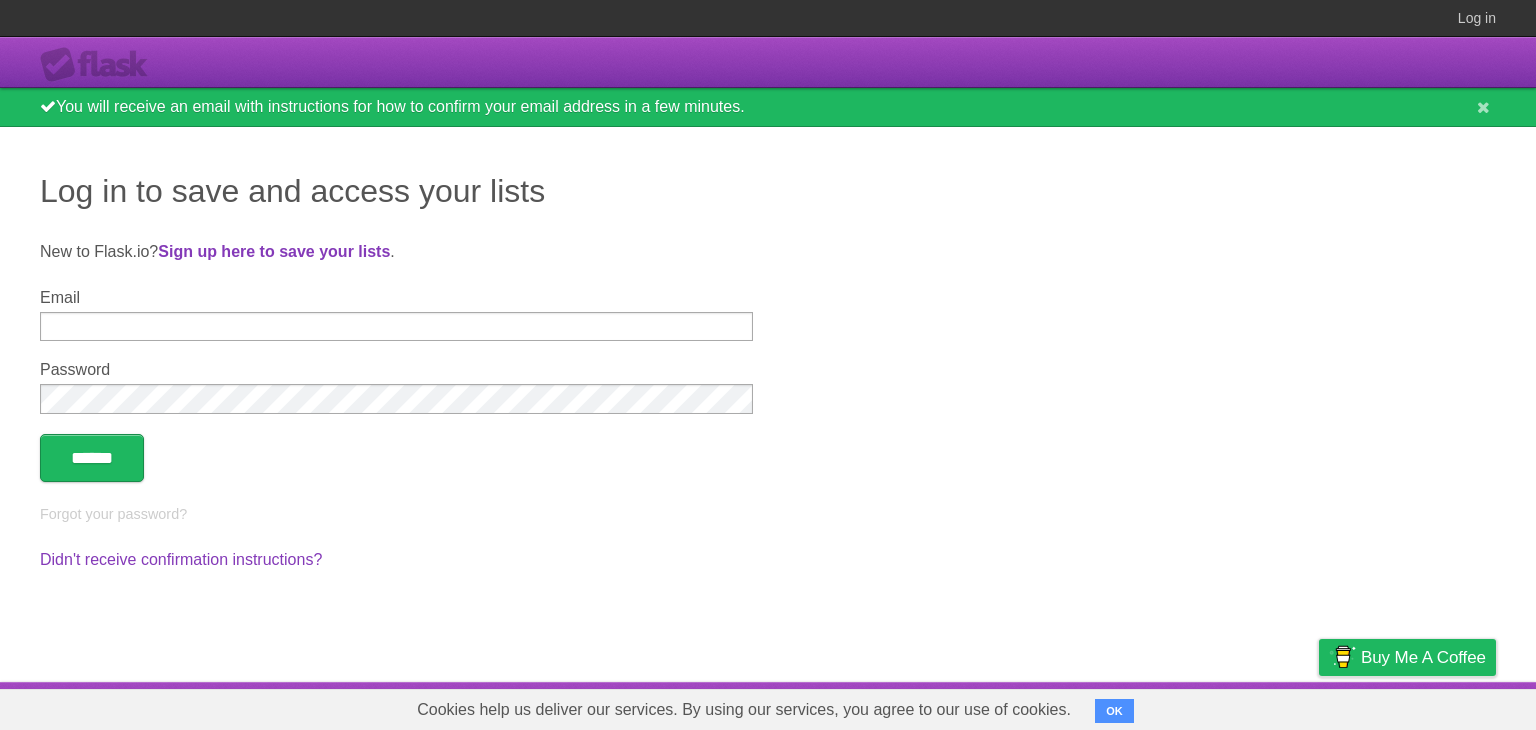 scroll, scrollTop: 0, scrollLeft: 0, axis: both 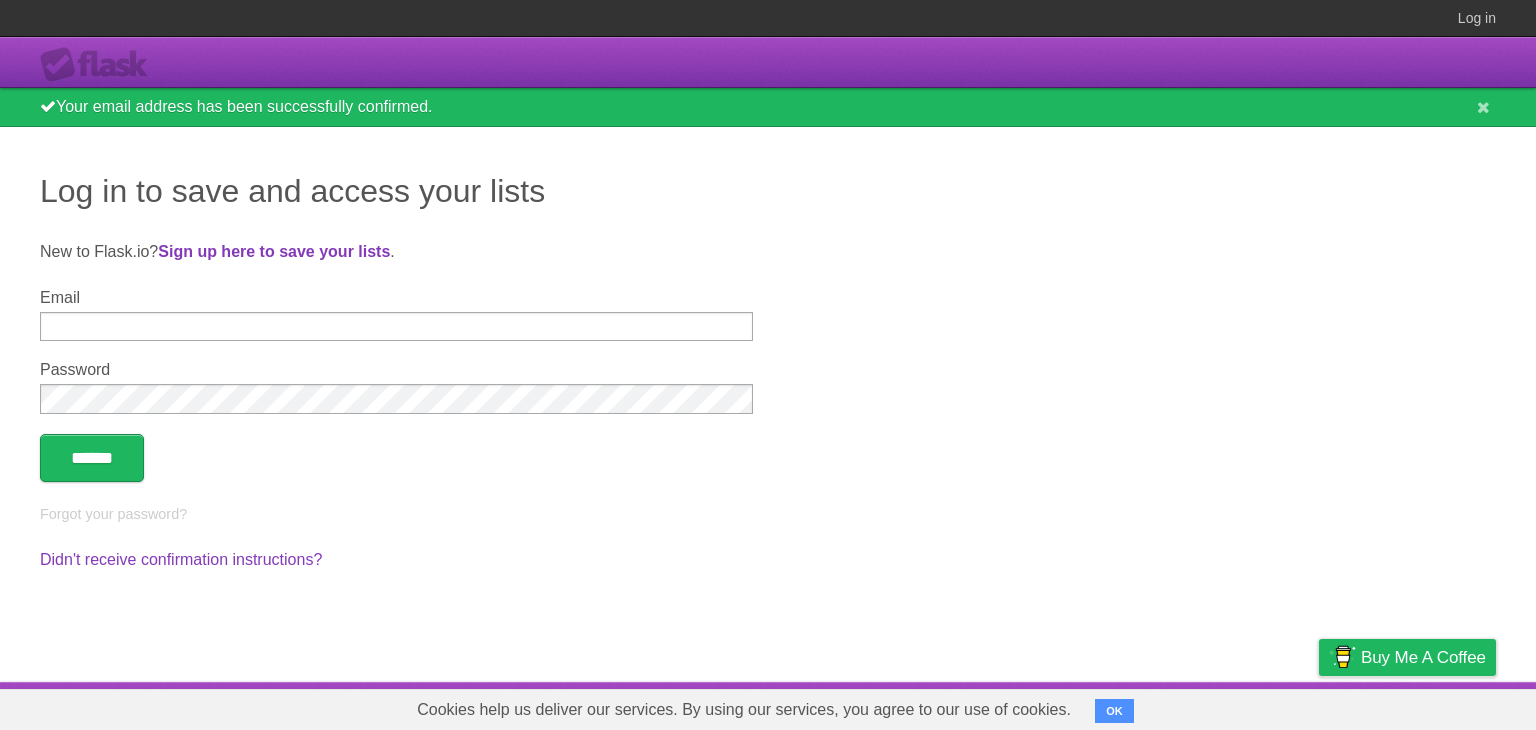 click on "Email" at bounding box center [396, 326] 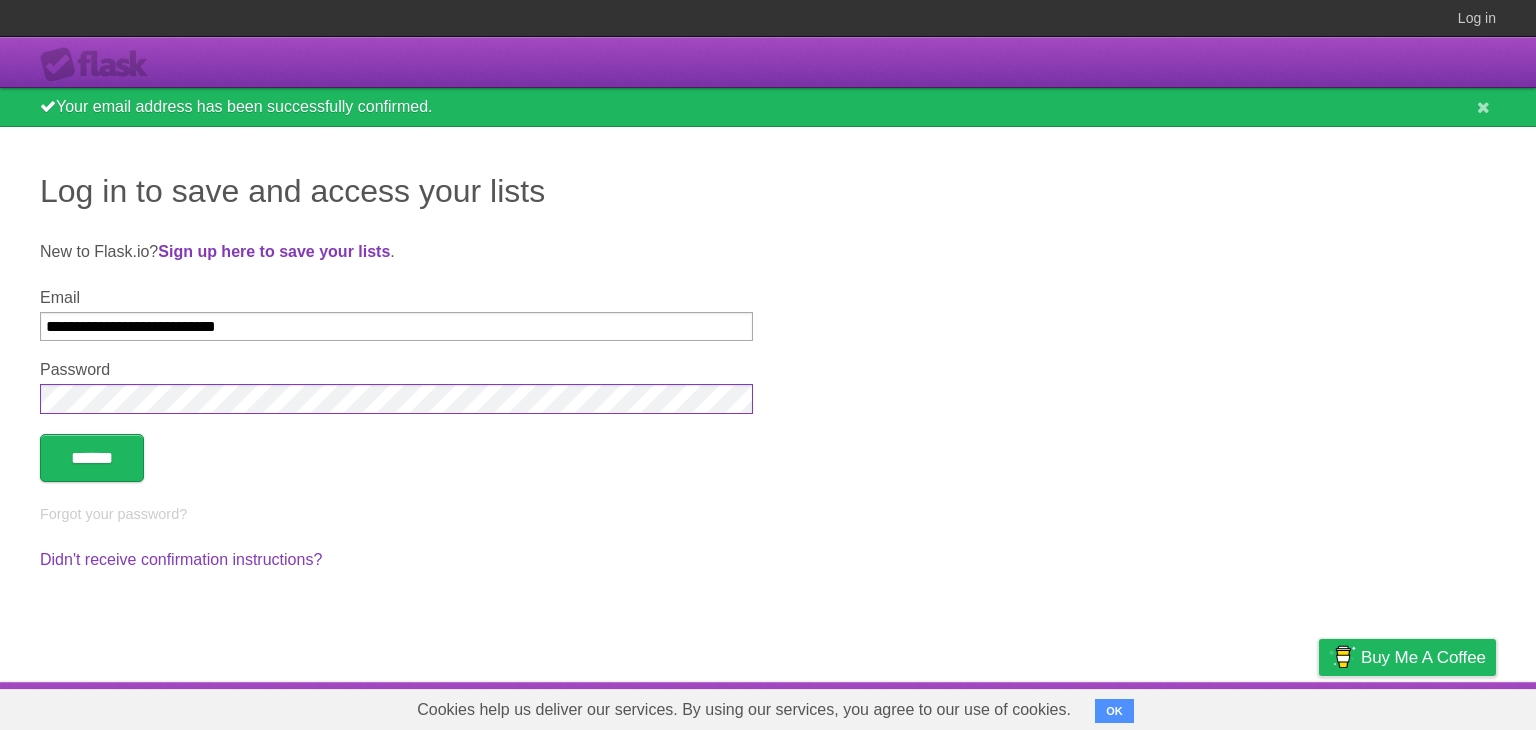 click on "******" at bounding box center [92, 458] 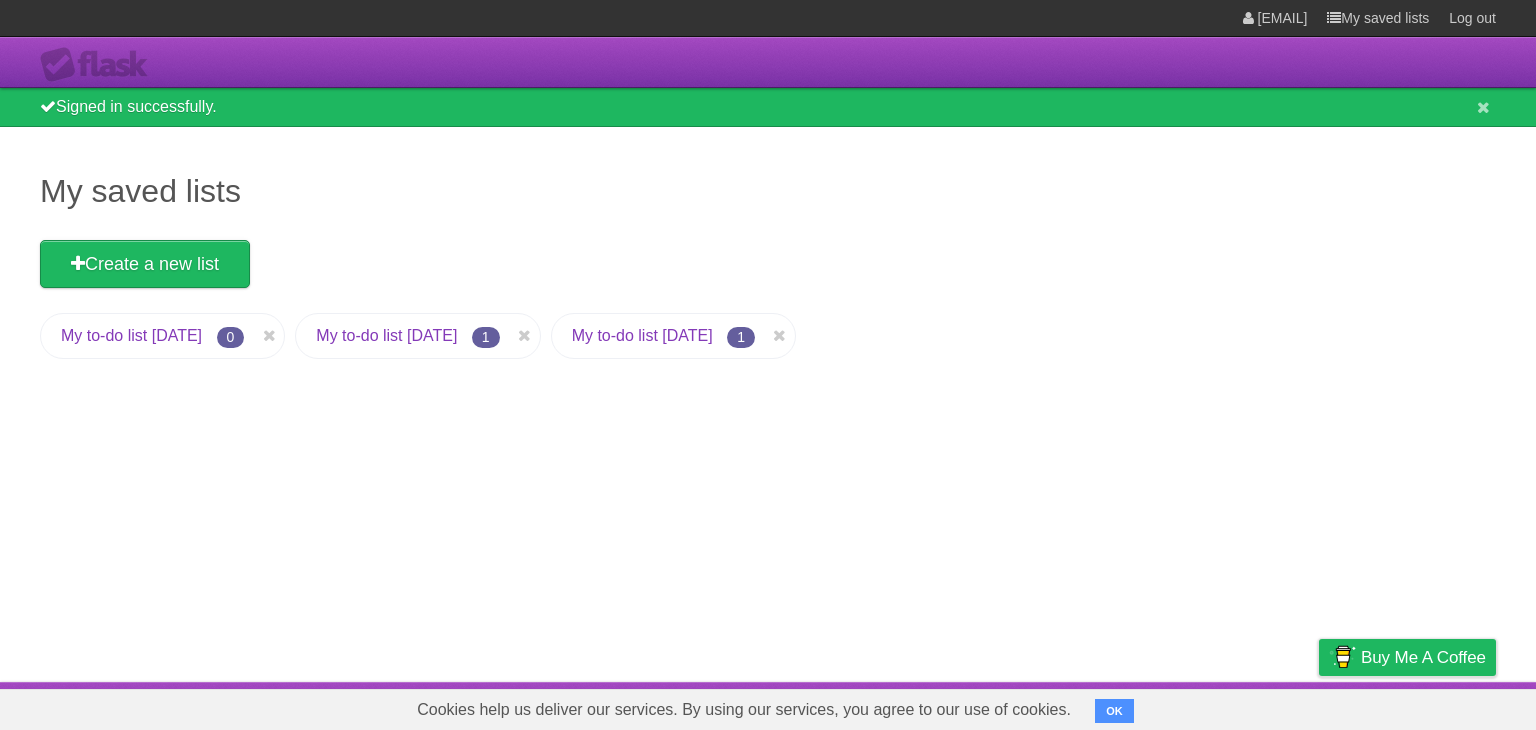 scroll, scrollTop: 0, scrollLeft: 0, axis: both 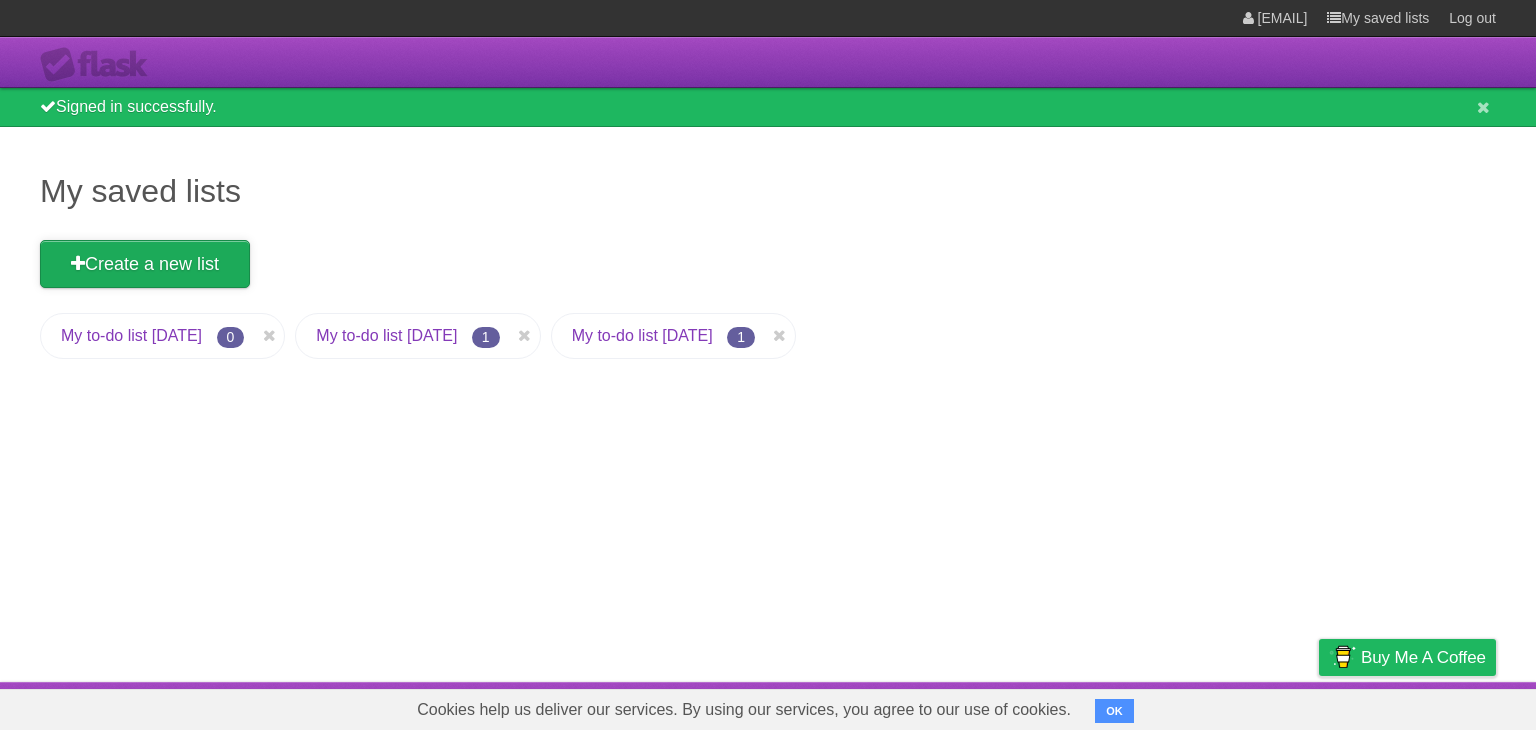 click on "Create a new list" at bounding box center [145, 264] 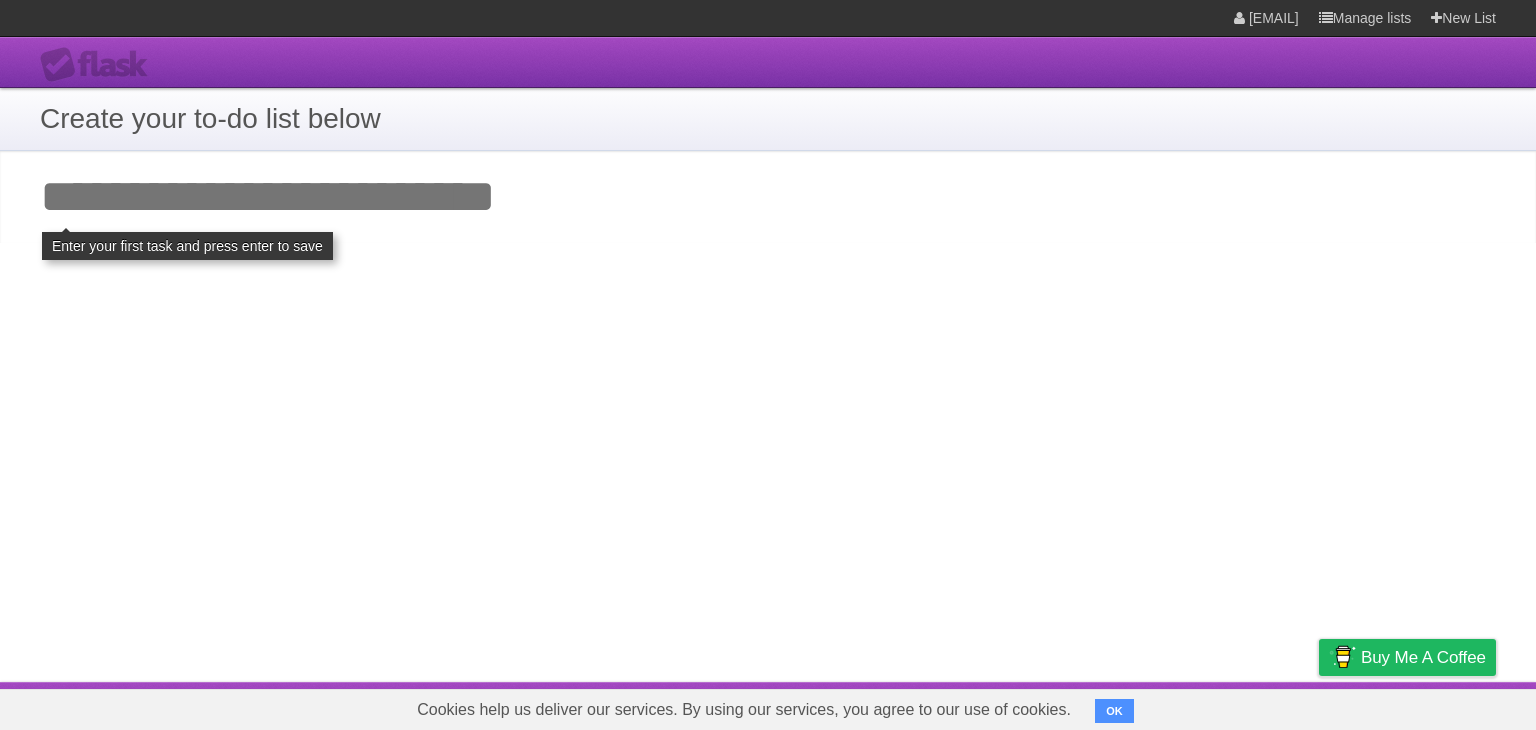 click on "Create your to-do list below" at bounding box center [768, 119] 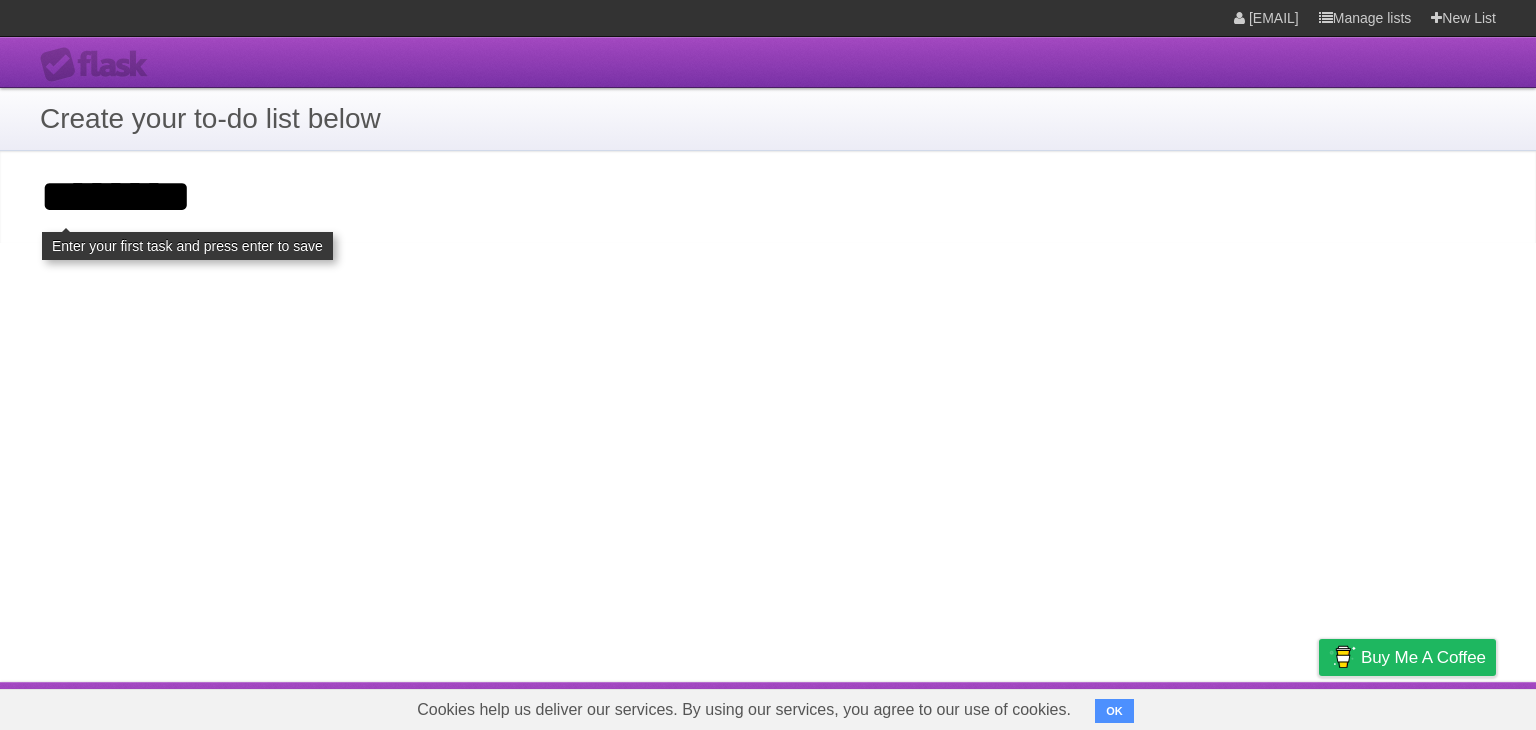 type on "********" 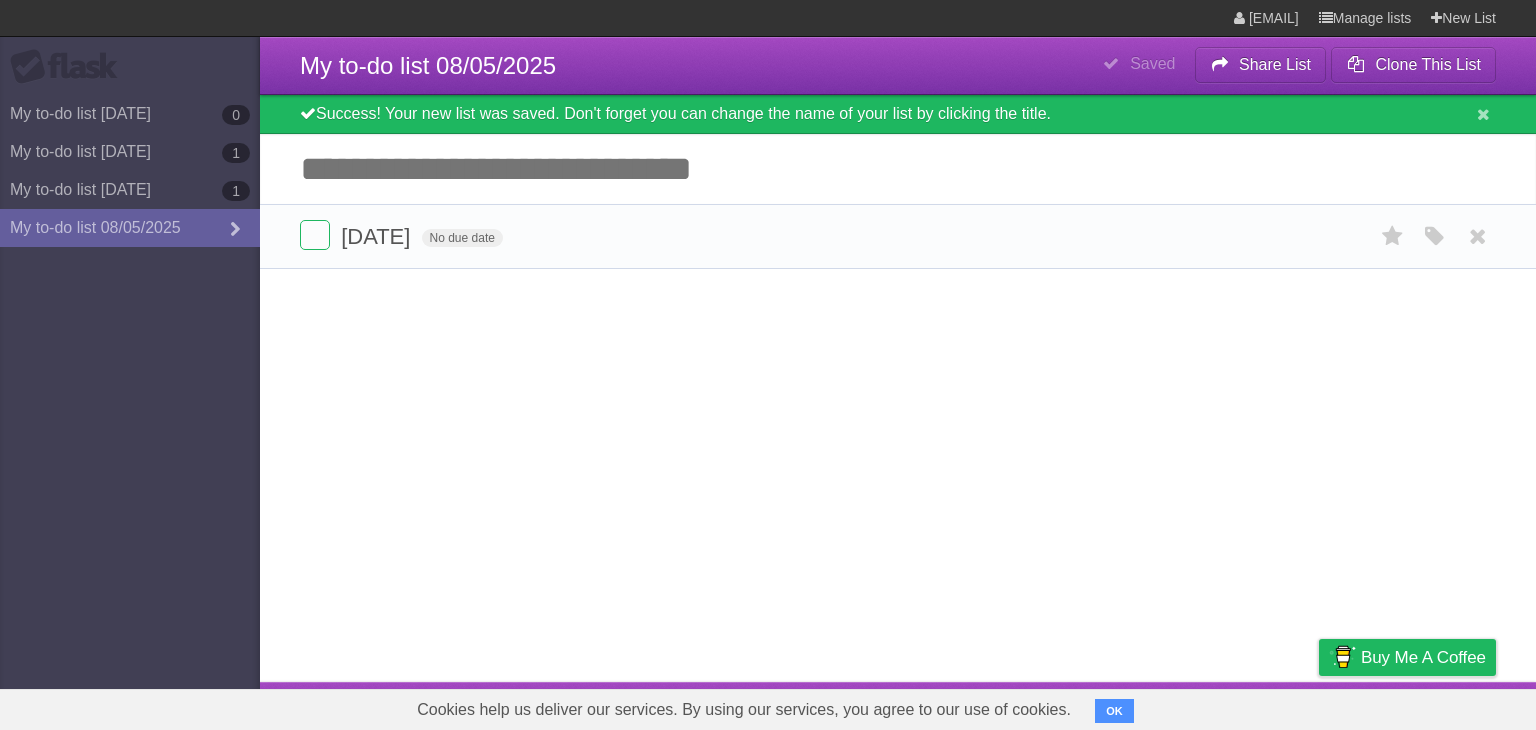 scroll, scrollTop: 0, scrollLeft: 0, axis: both 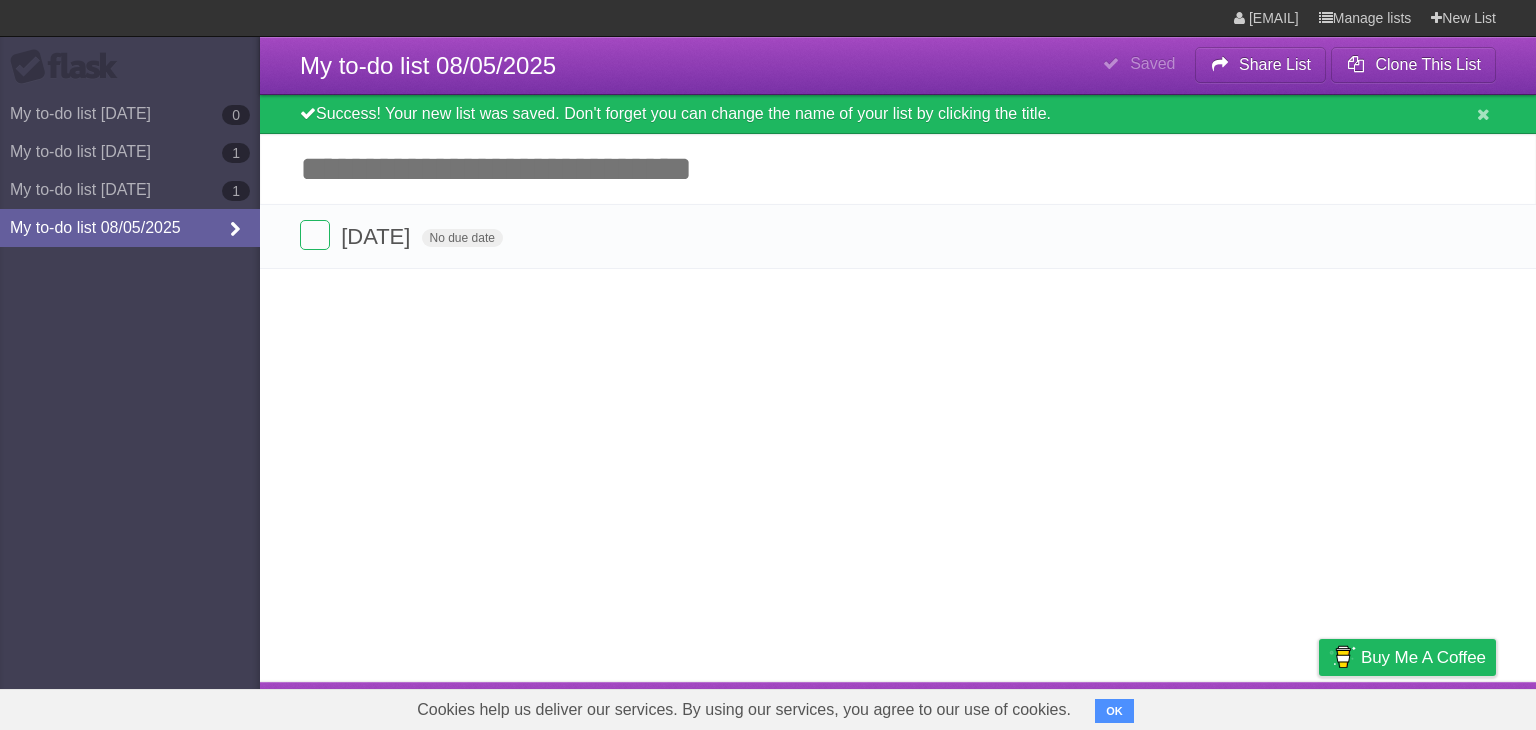 click on "My to-do list 08/05/2025" at bounding box center [130, 228] 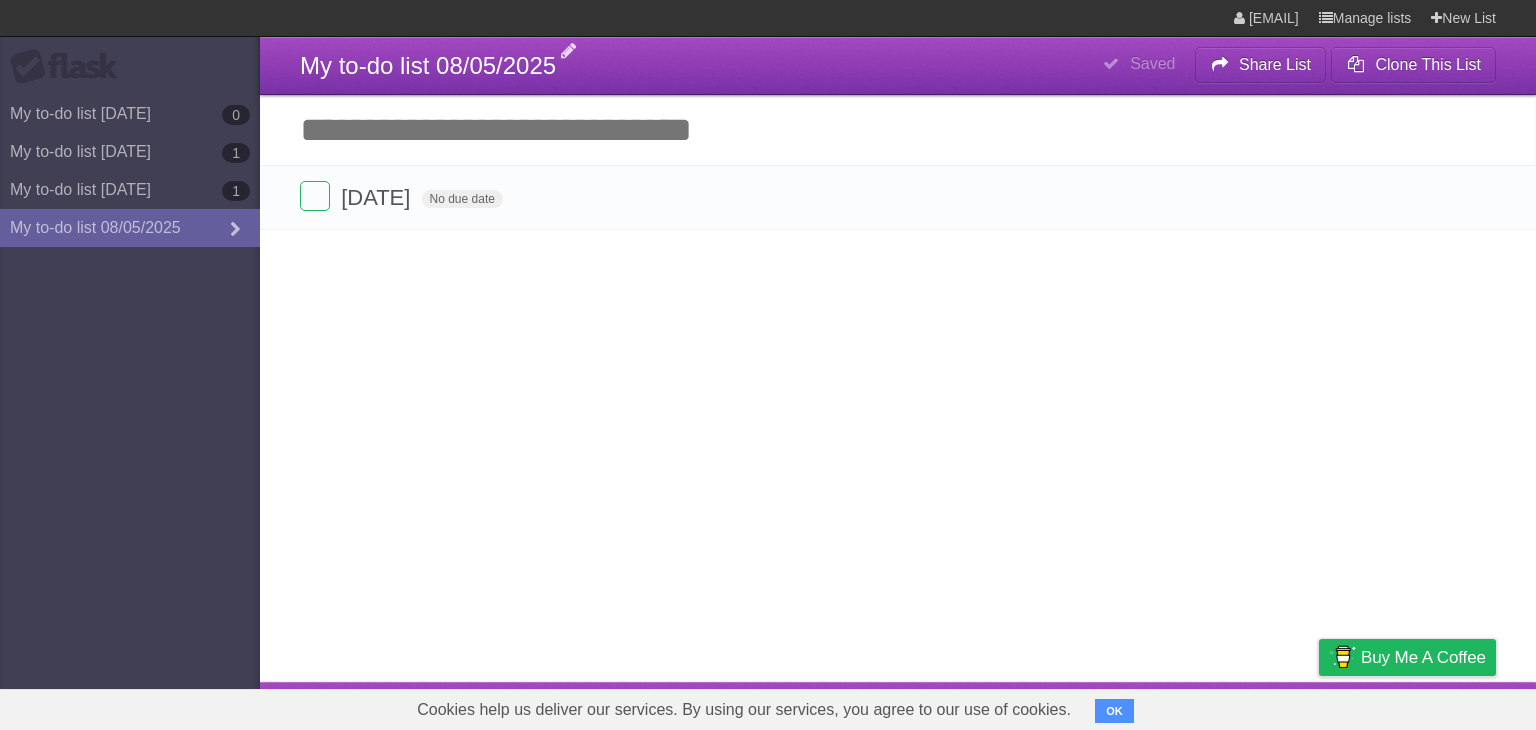 click on "My to-do list 08/05/2025" at bounding box center [428, 65] 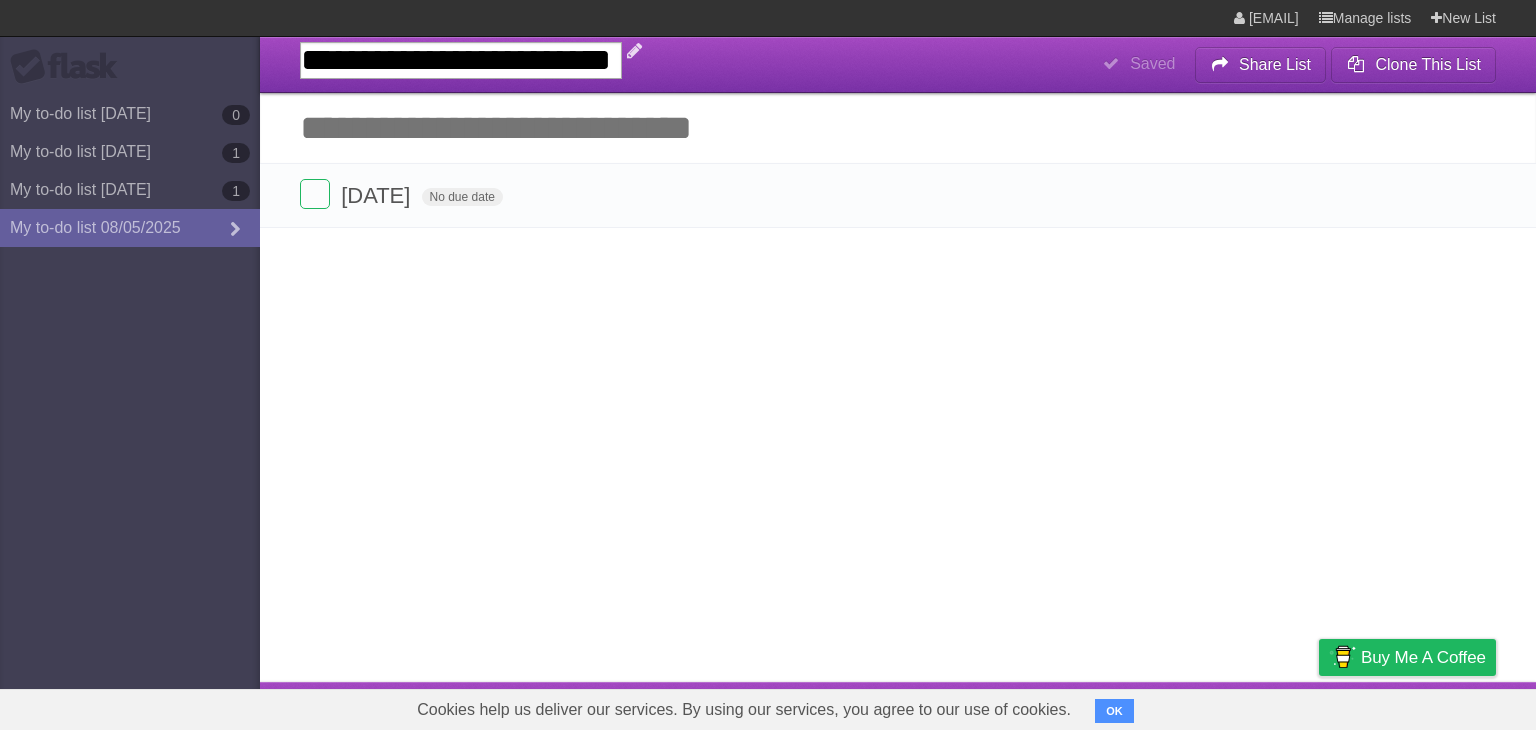 click on "**********" at bounding box center [461, 60] 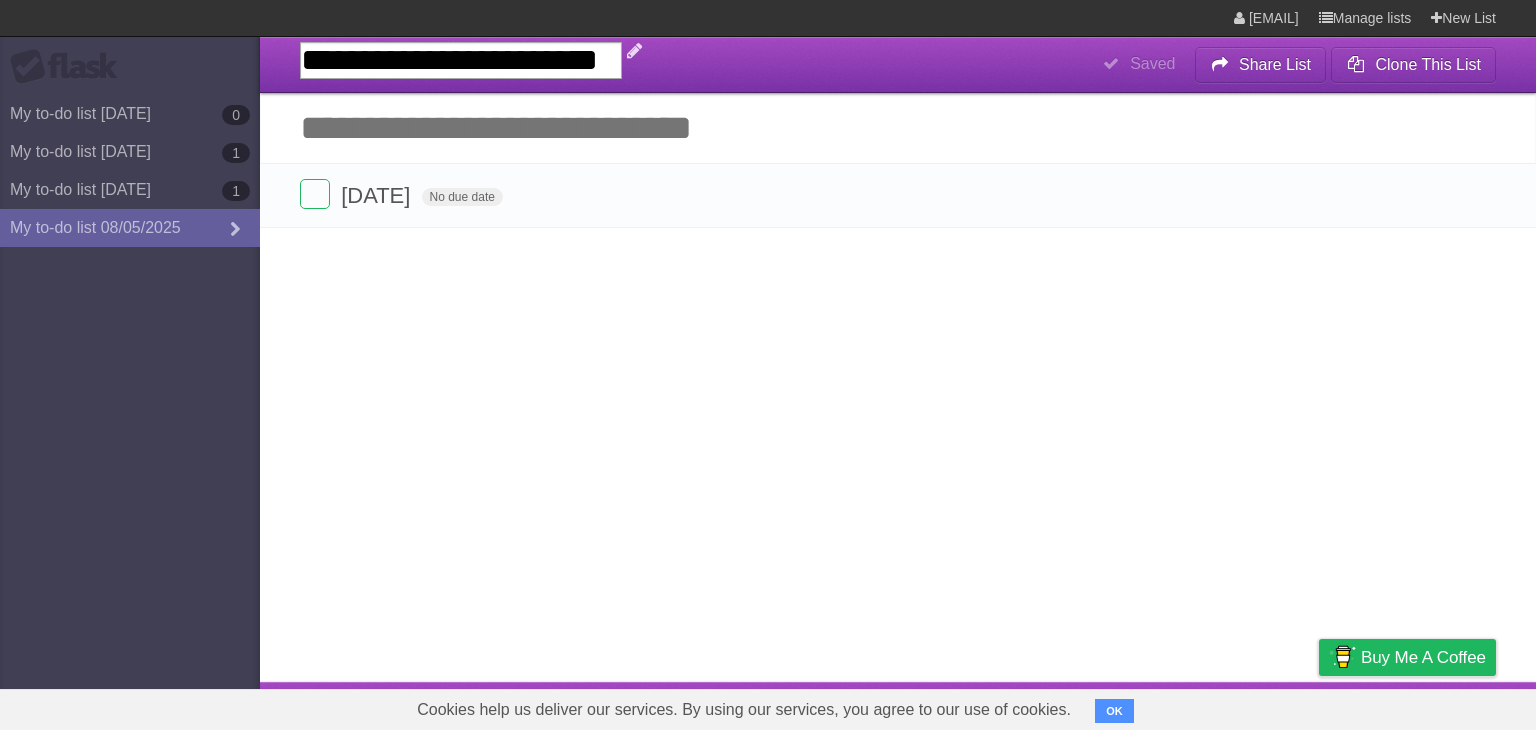 type on "**********" 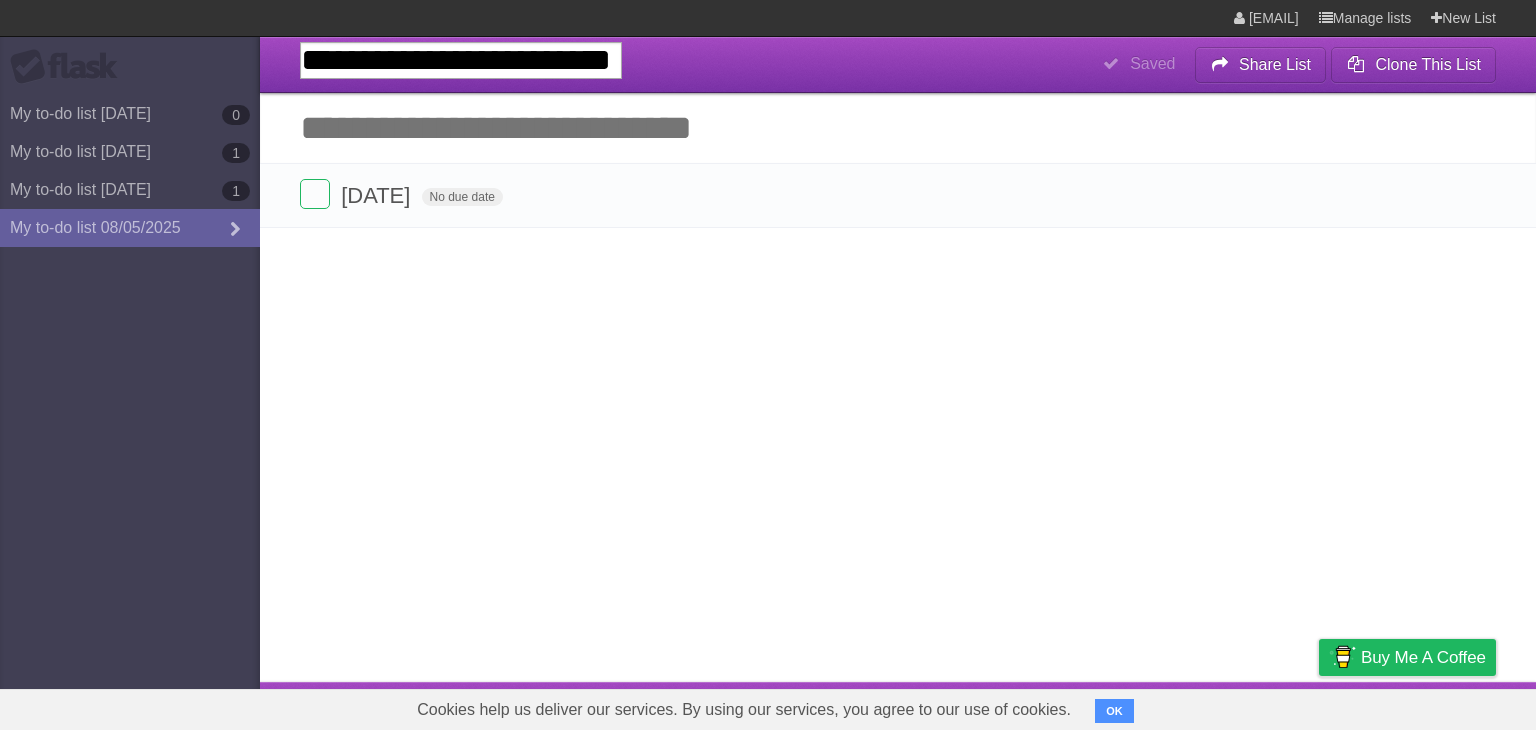 click on "**********" at bounding box center [768, 341] 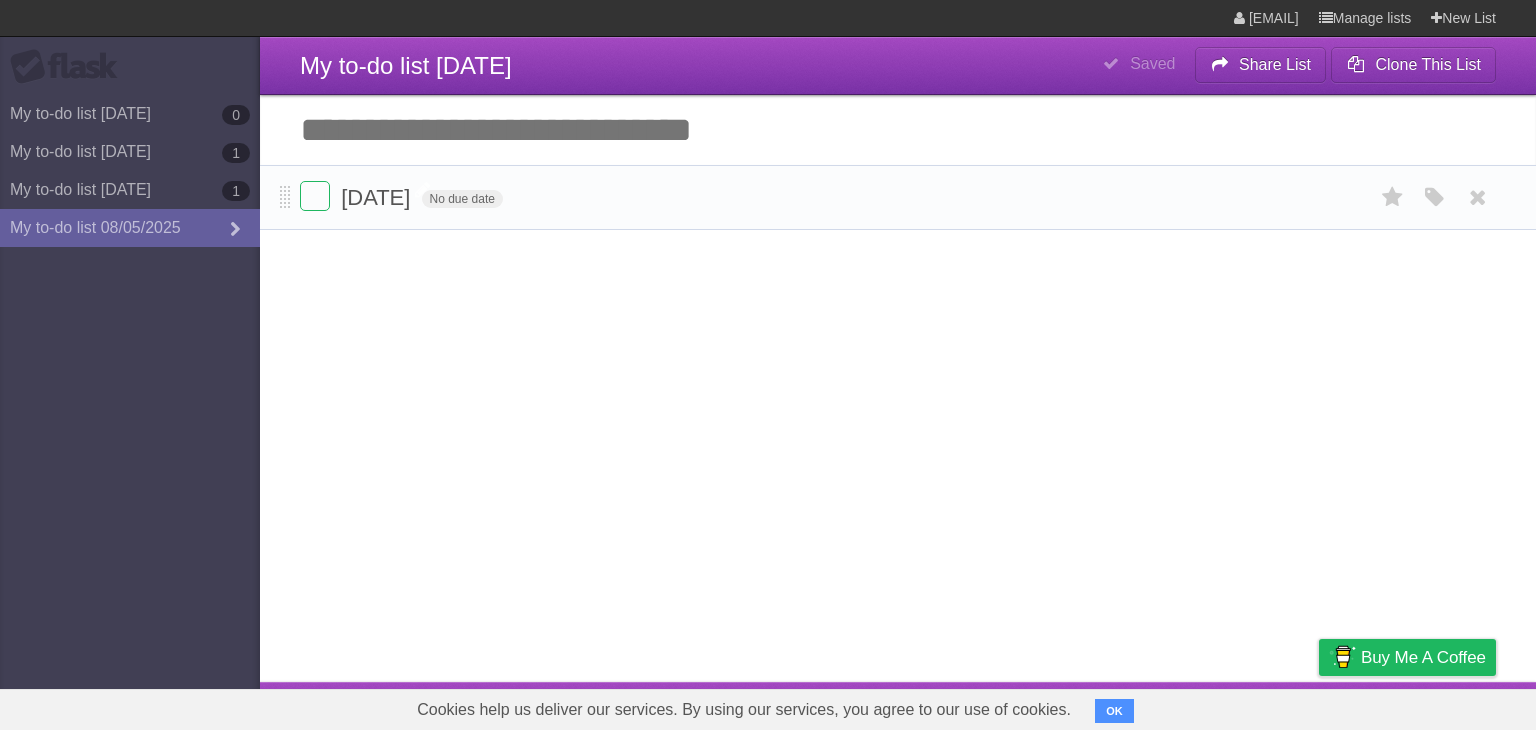 click on "[DATE]" at bounding box center [378, 197] 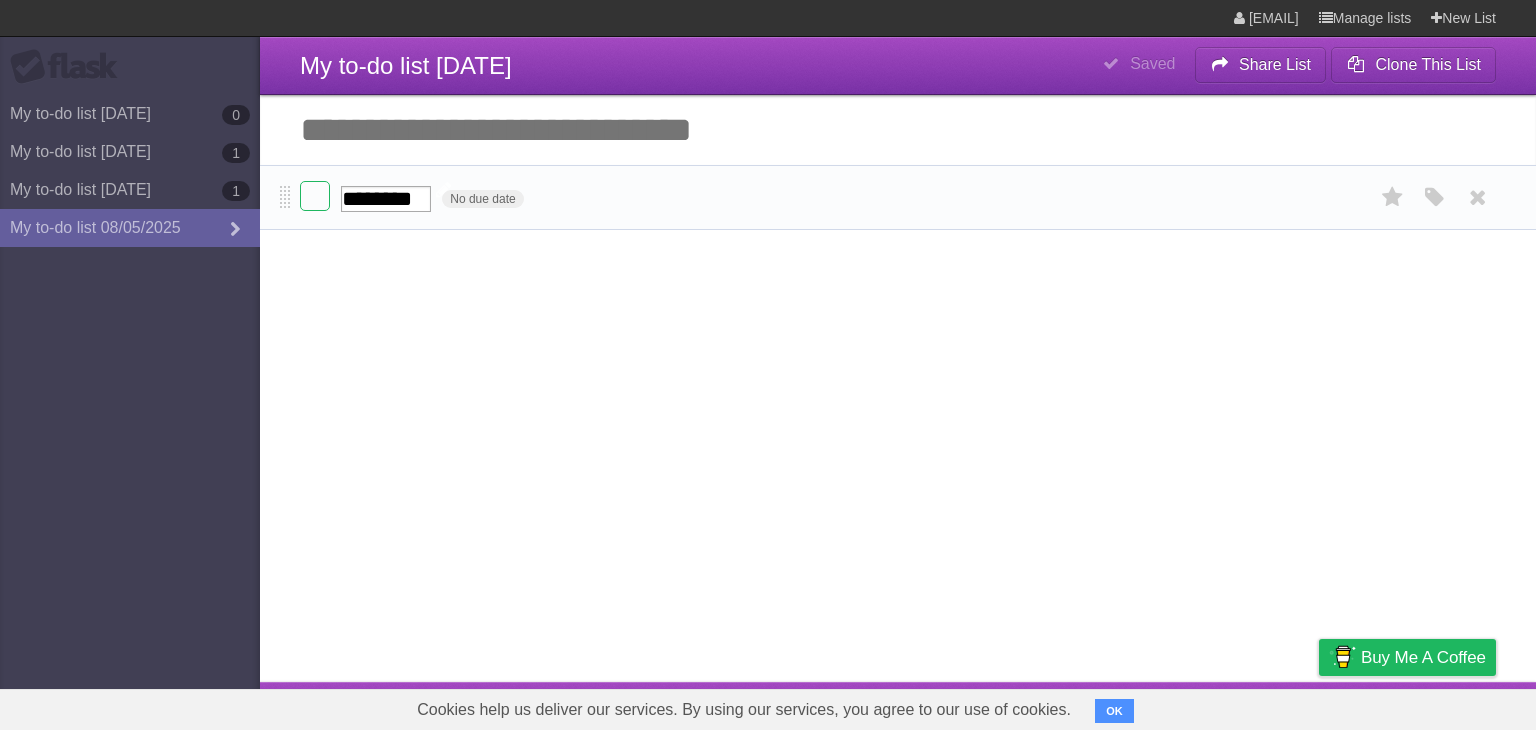 click on "********" at bounding box center (386, 199) 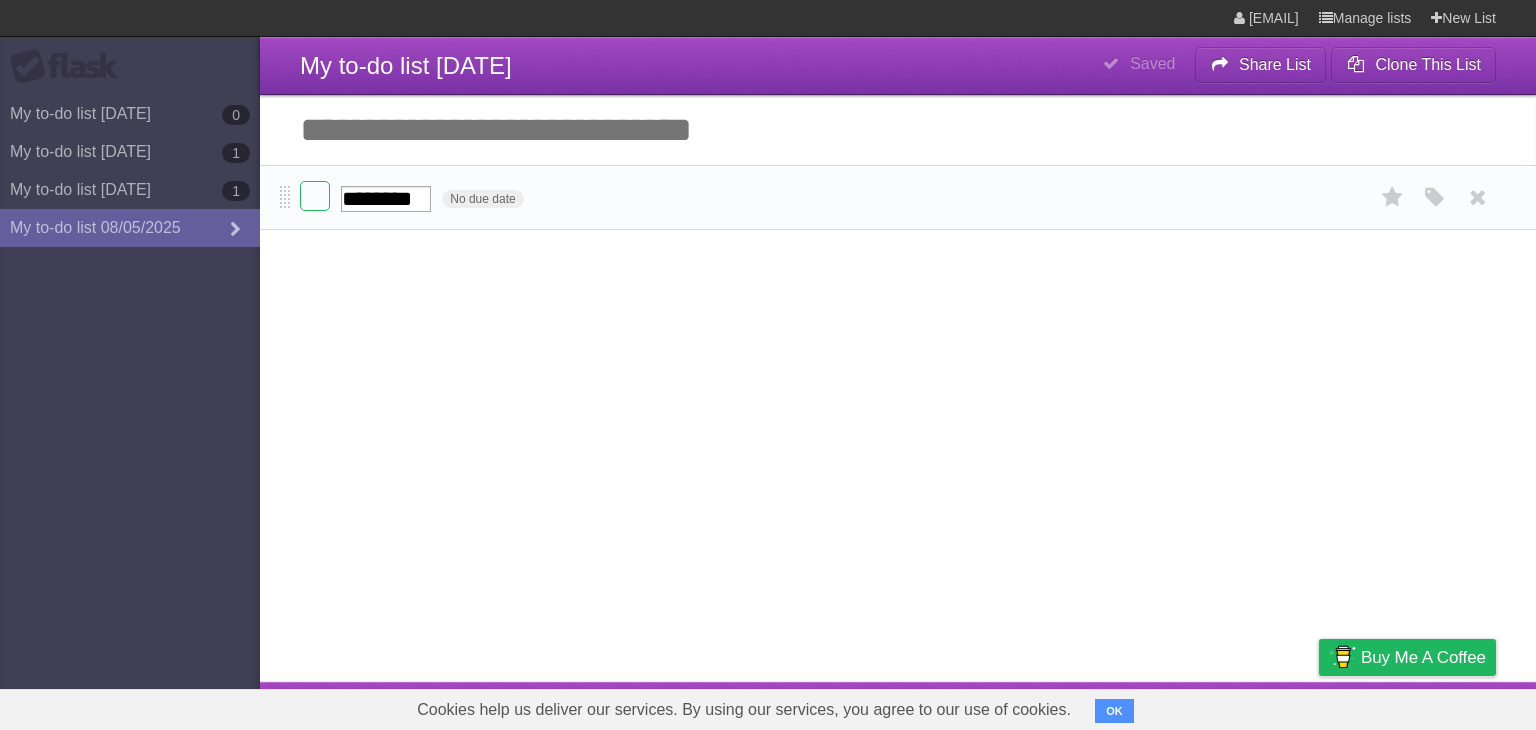type 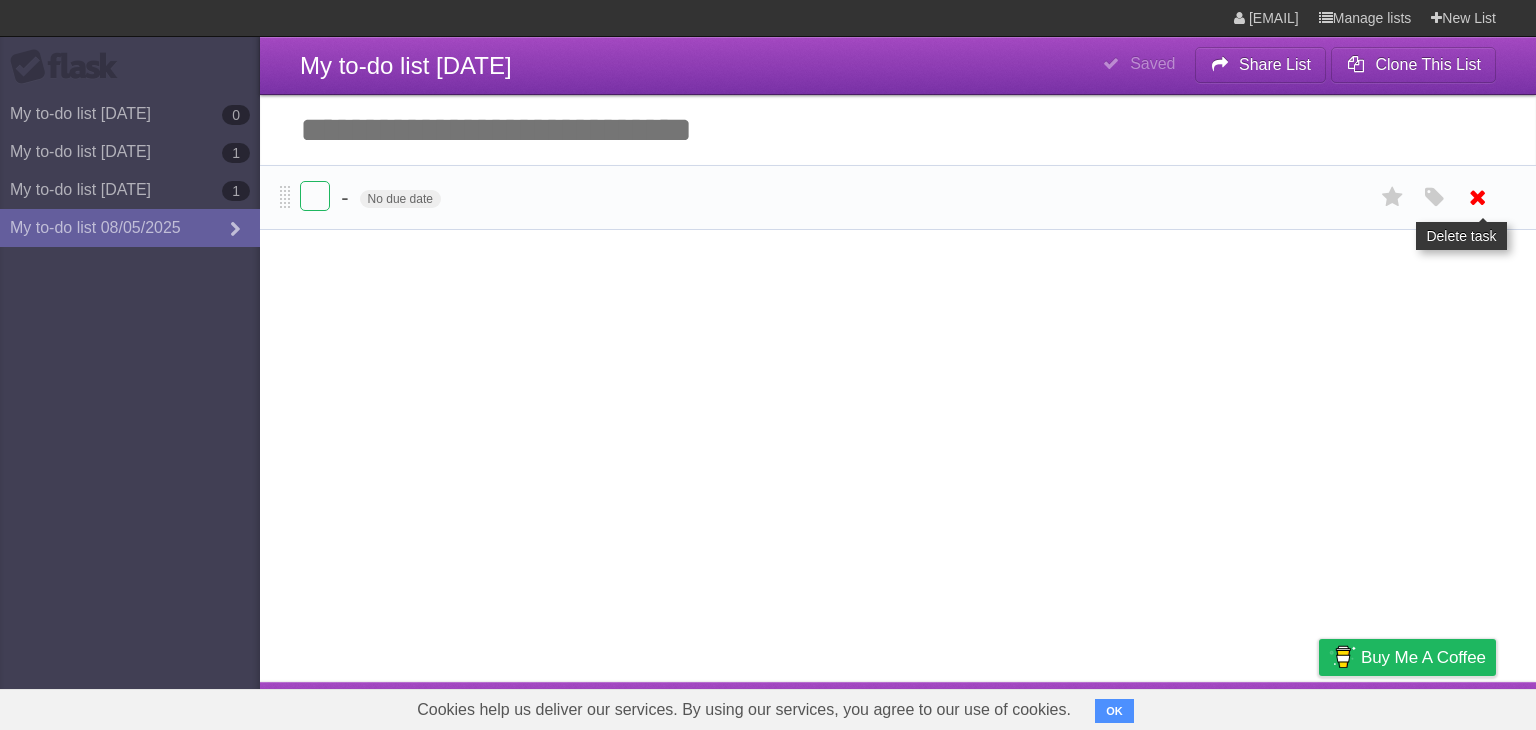 click at bounding box center [1478, 197] 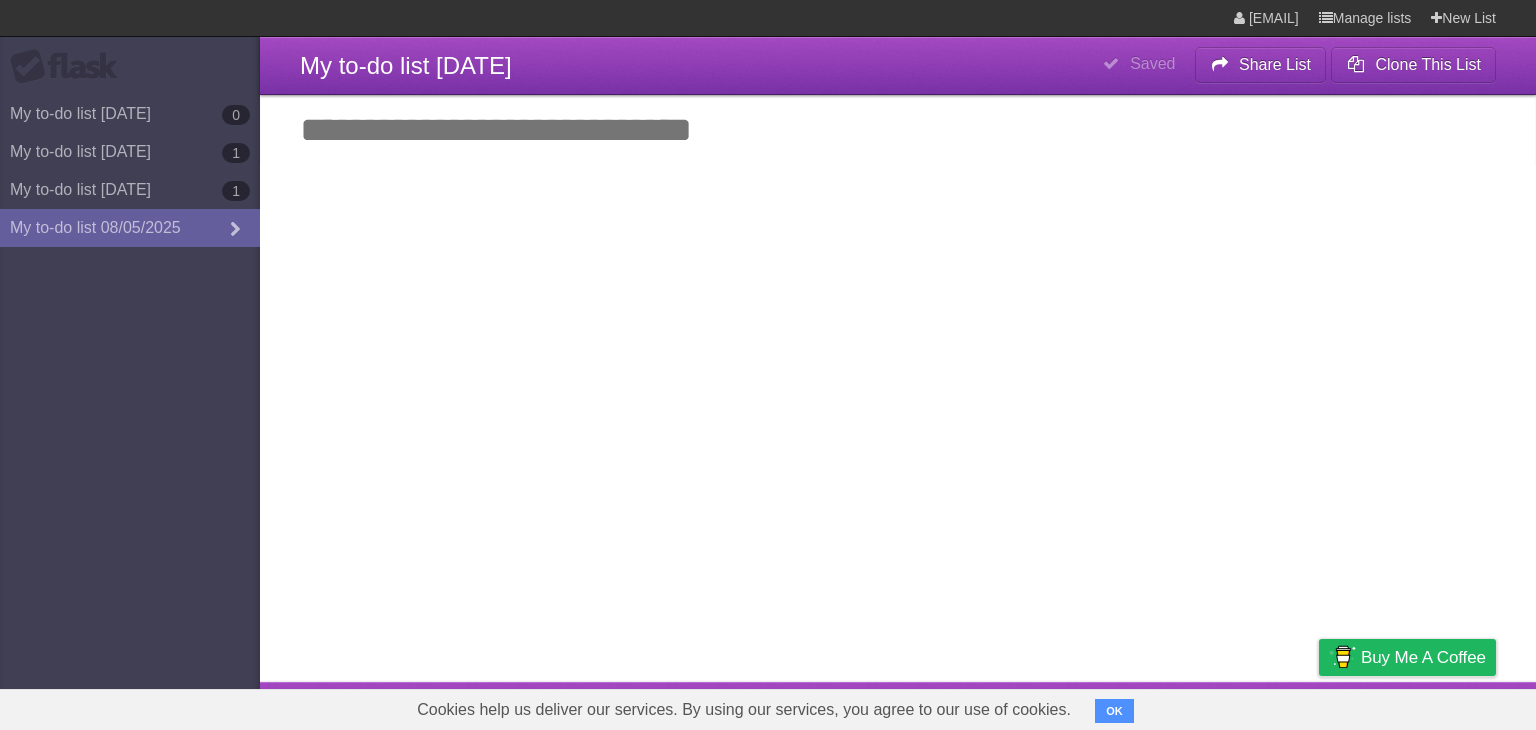 click on "Add another task" at bounding box center (898, 130) 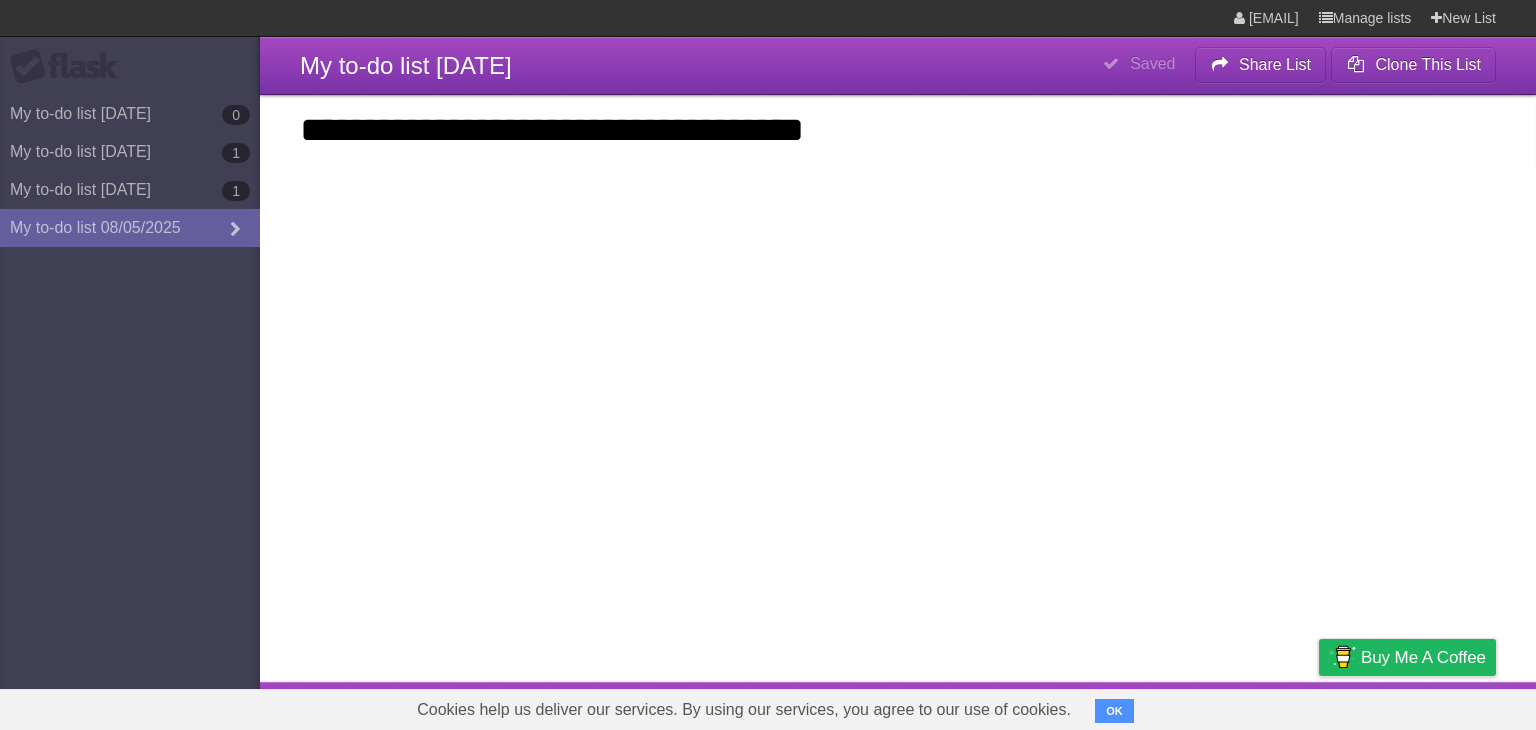 type on "**********" 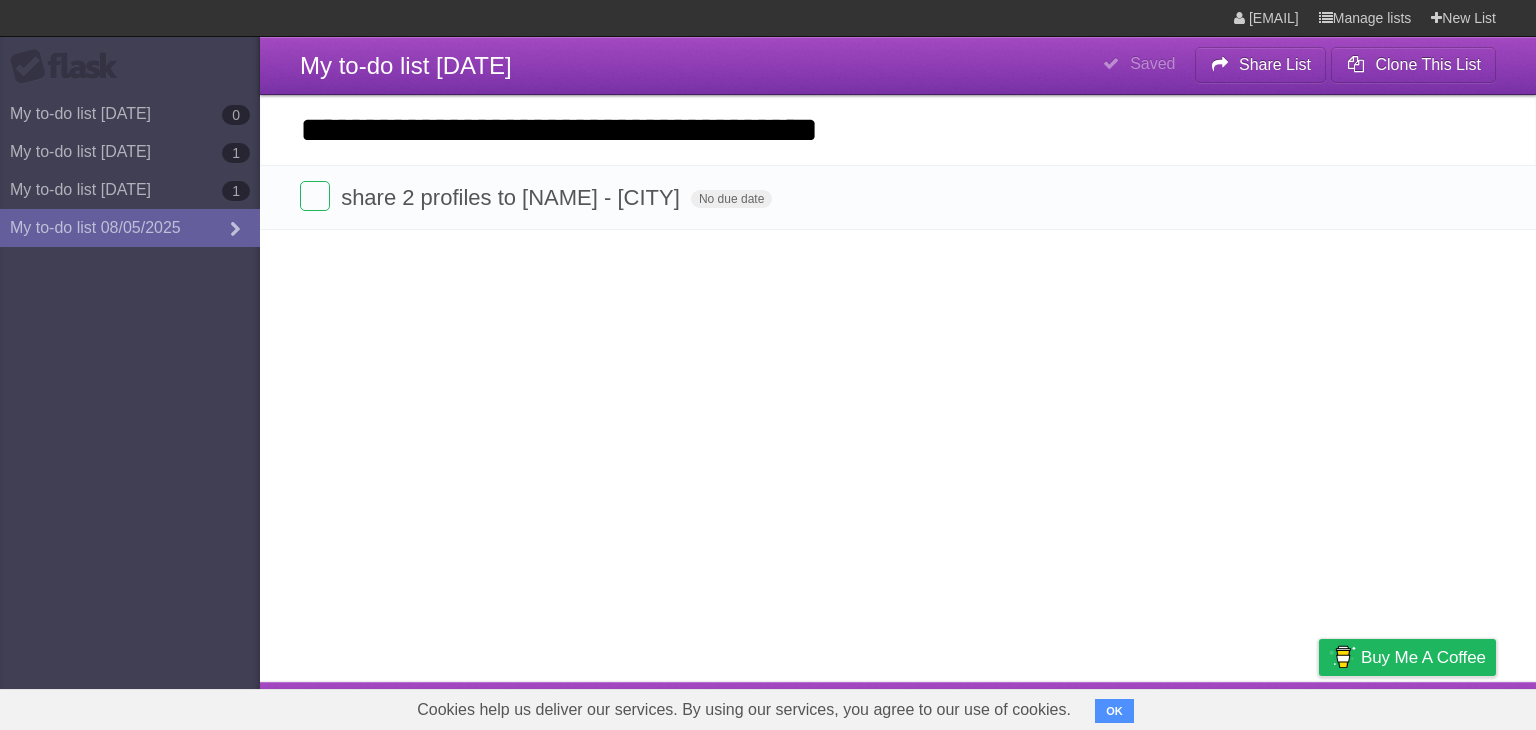 type on "**********" 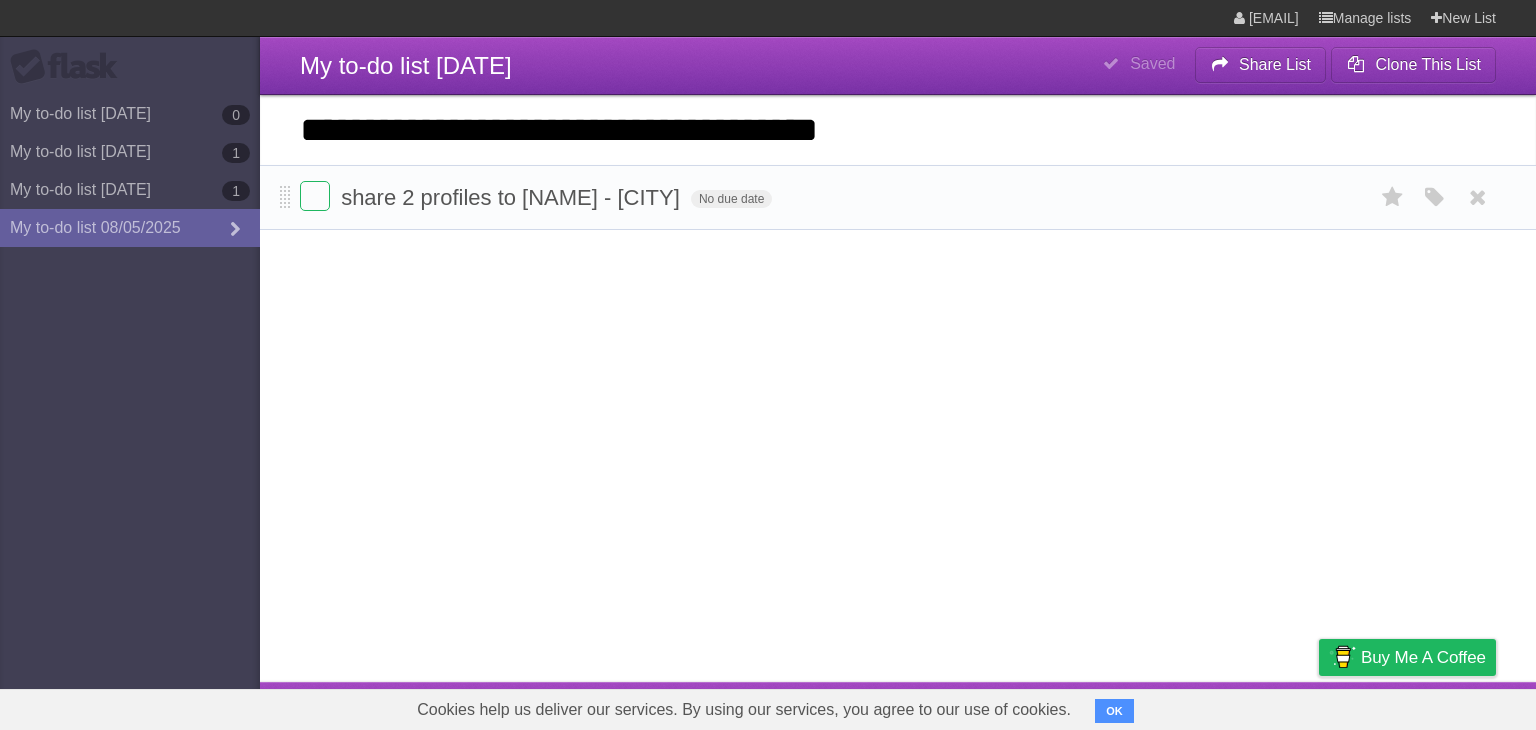 type 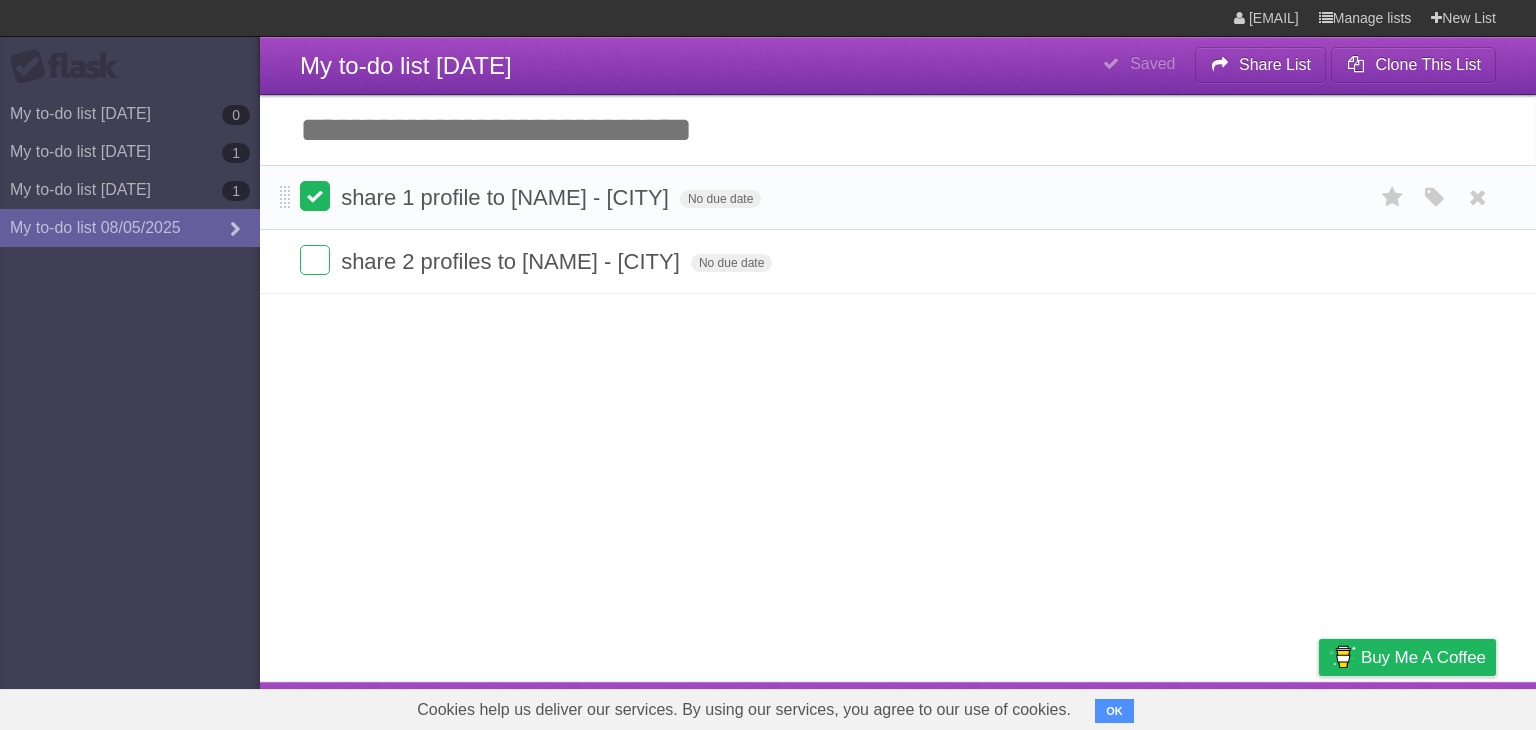 click at bounding box center (315, 196) 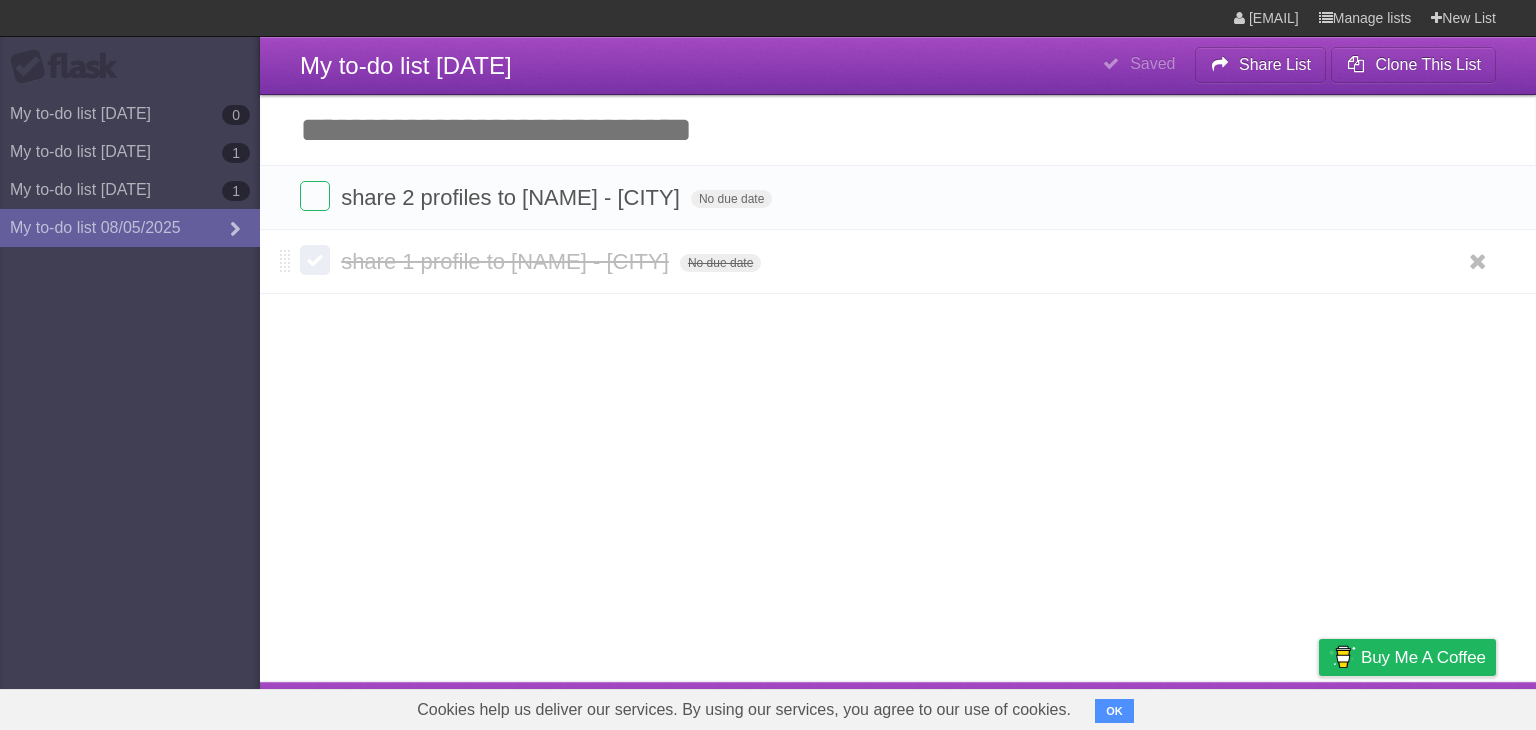 click at bounding box center [315, 260] 